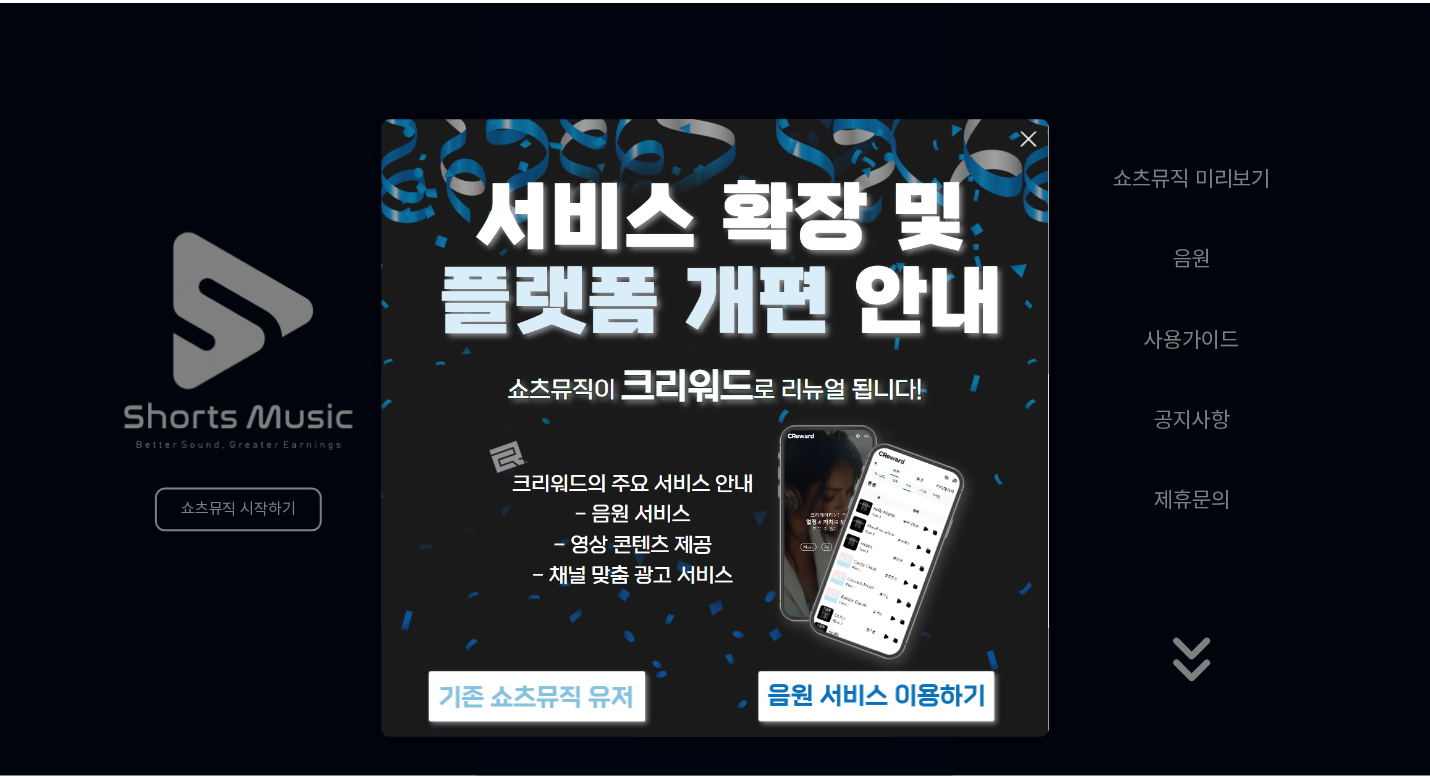 scroll, scrollTop: 0, scrollLeft: 0, axis: both 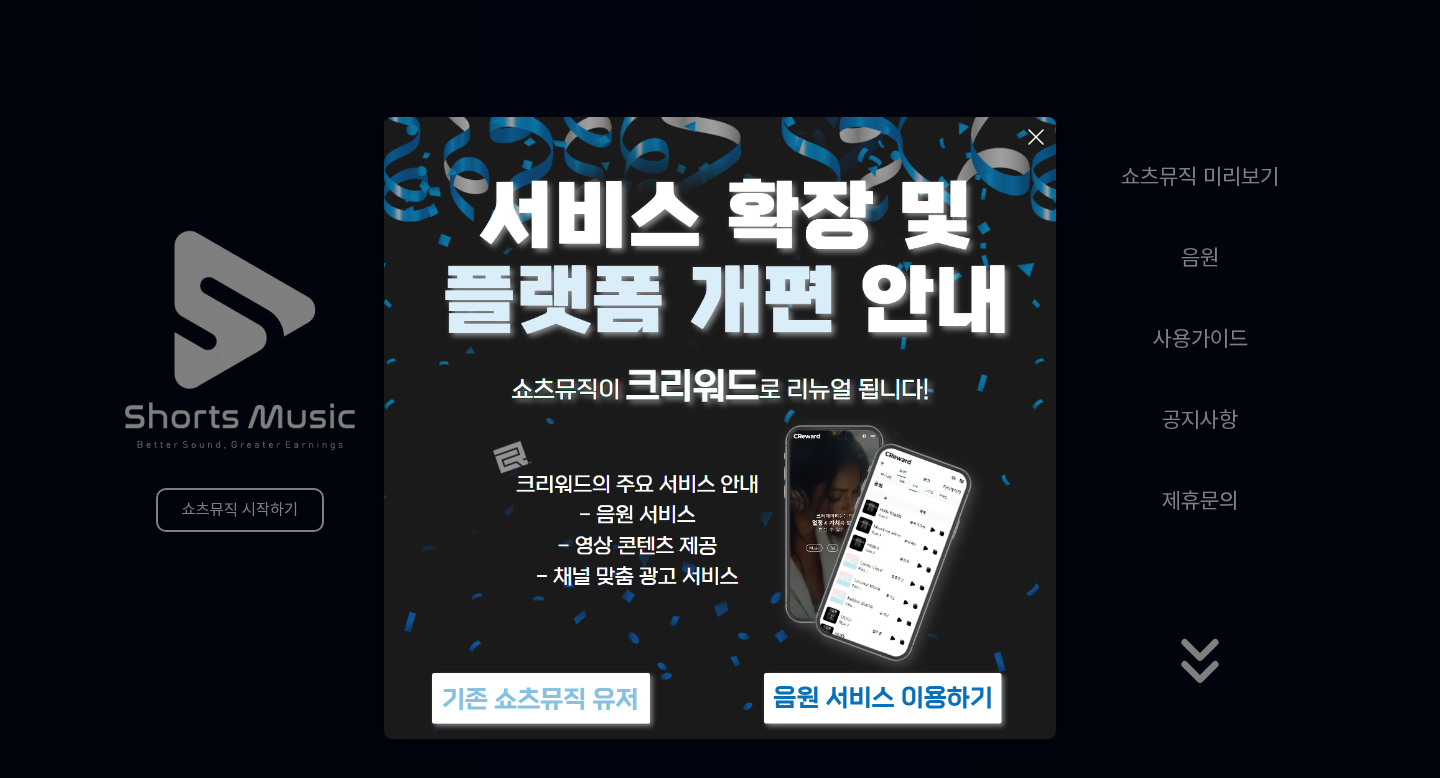 click 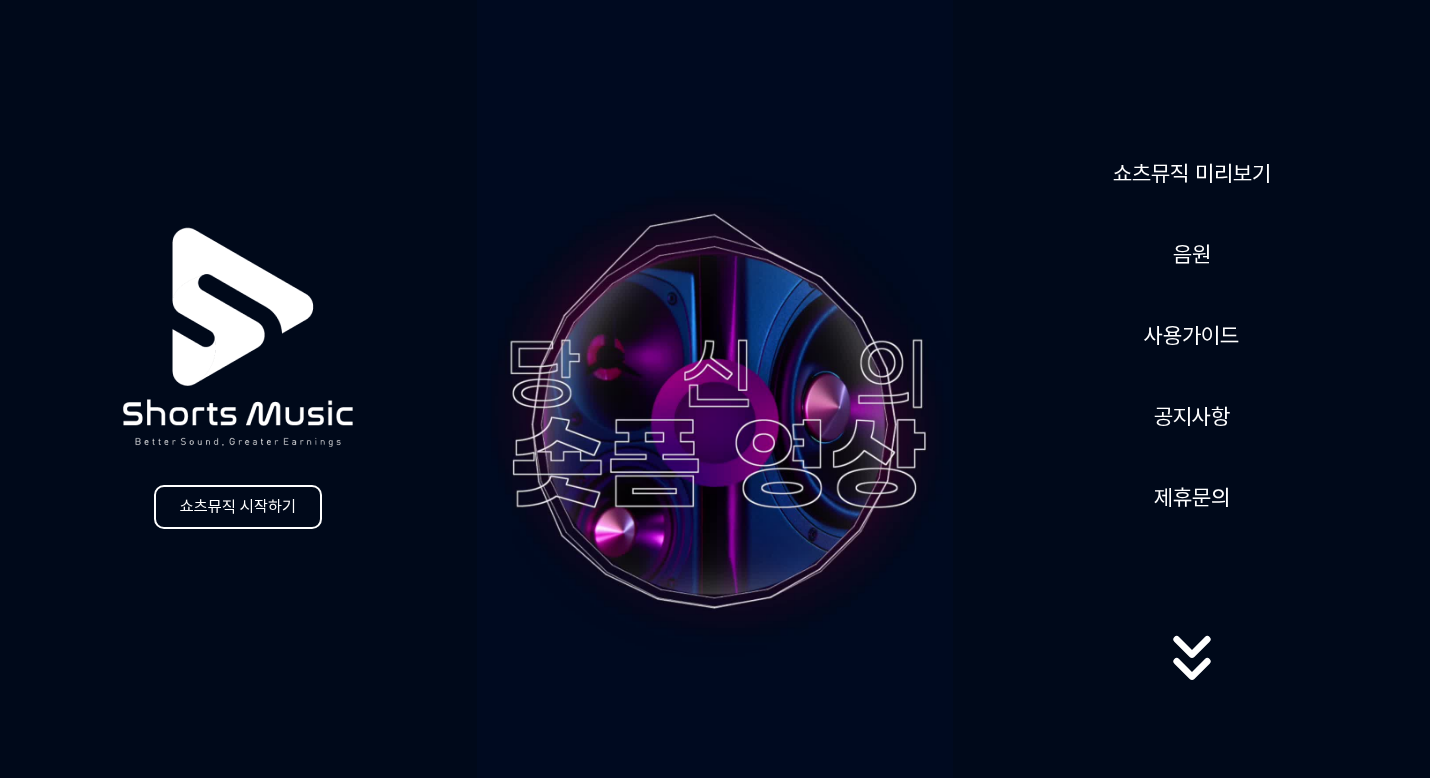 click 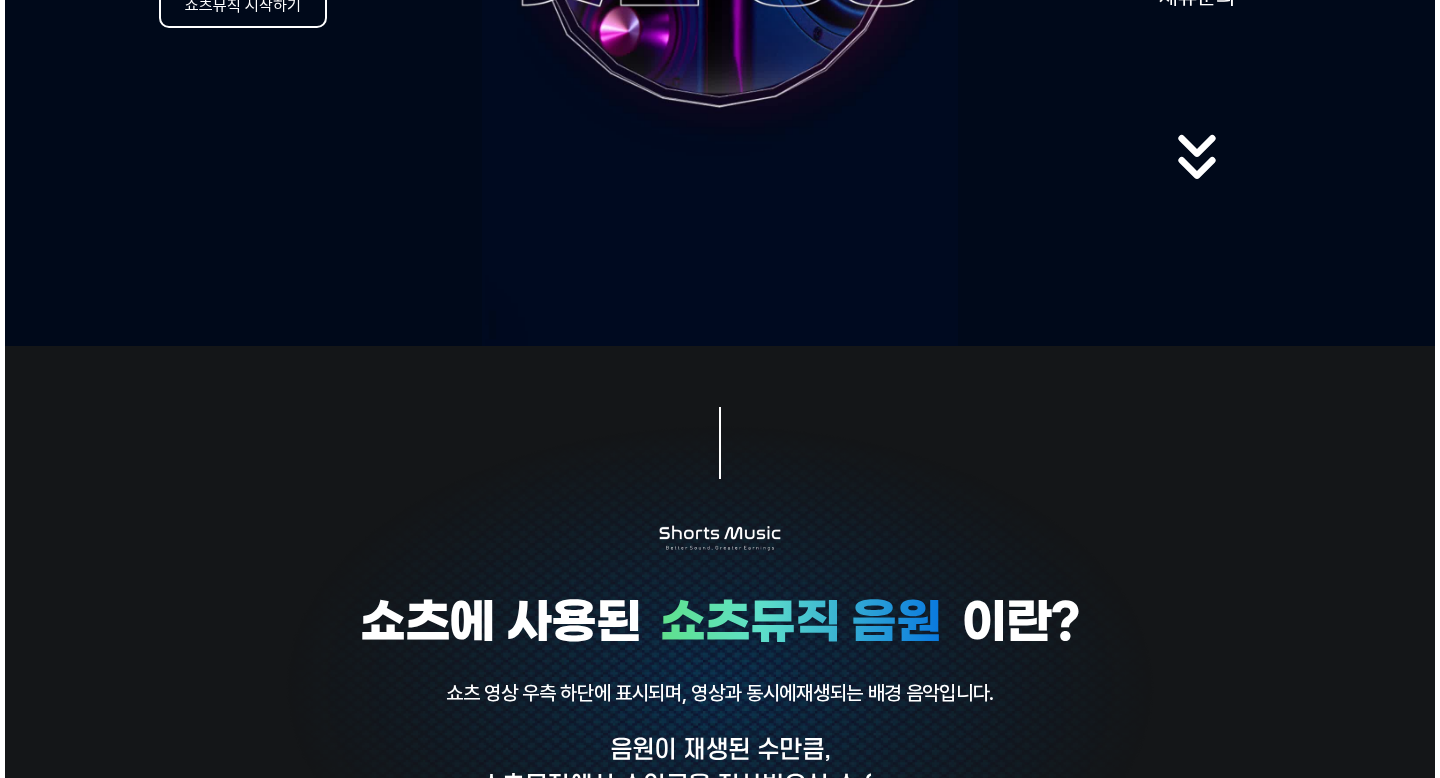 scroll, scrollTop: 0, scrollLeft: 0, axis: both 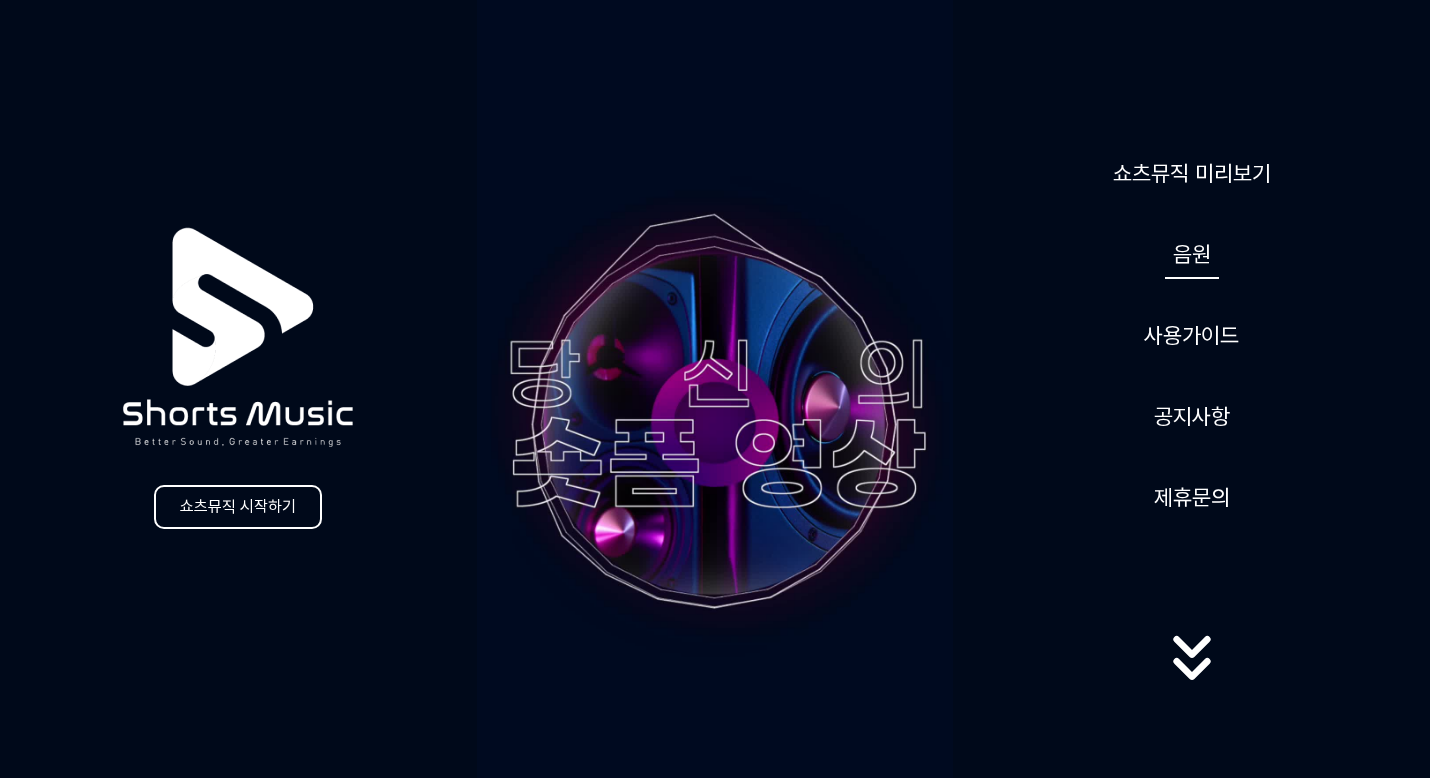 click on "음원" at bounding box center [1192, 254] 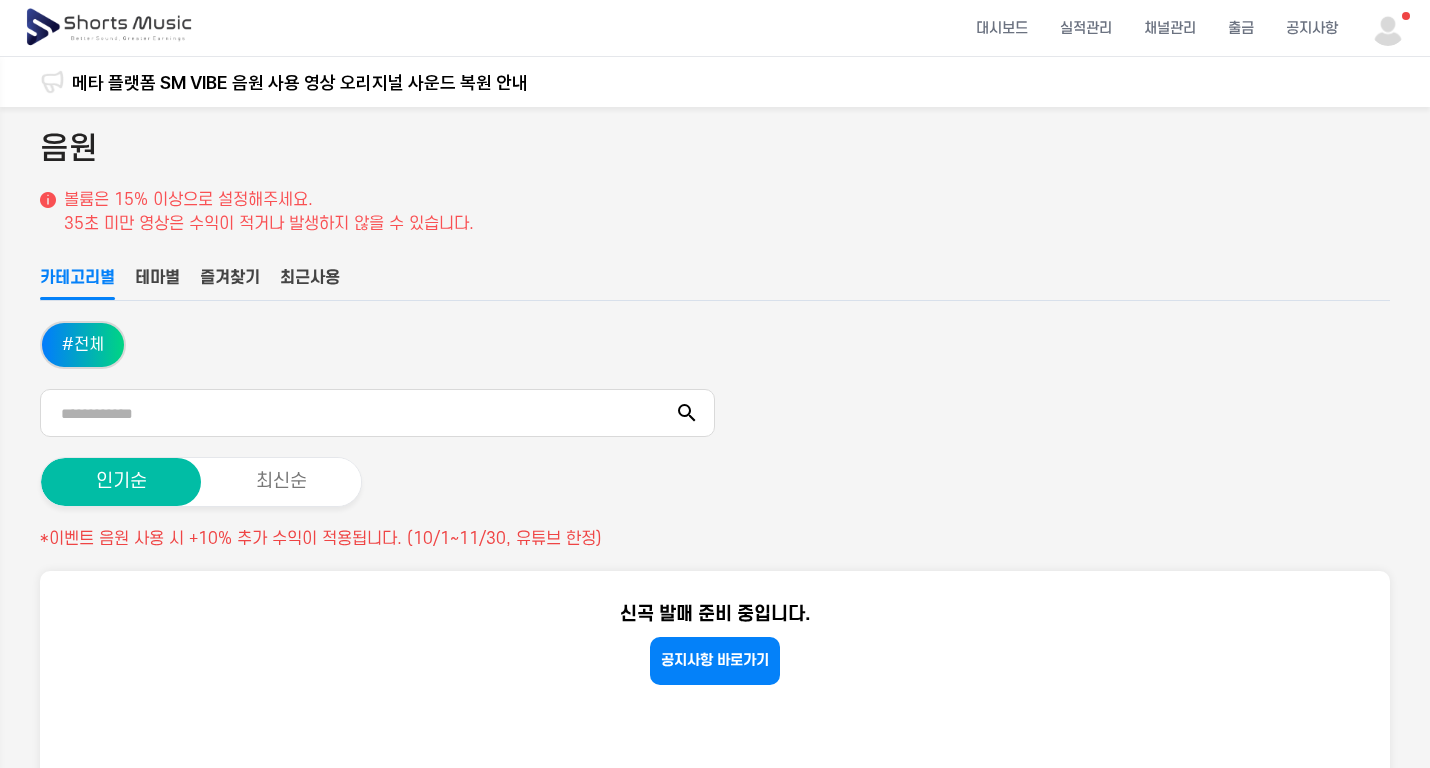 click on "대시보드   실적관리   채널관리   출금   공지사항" at bounding box center (715, 28) 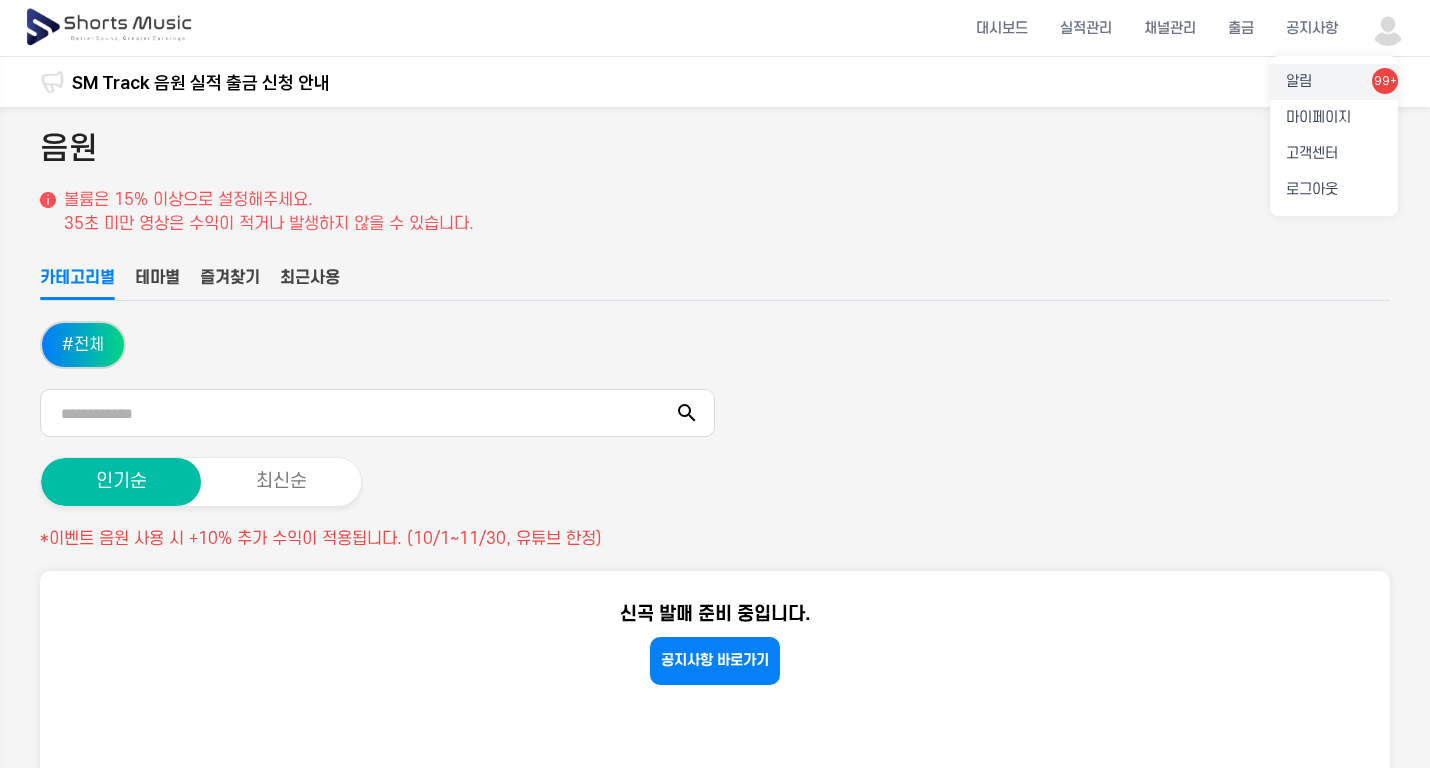 click on "알림   99+" at bounding box center (1334, 82) 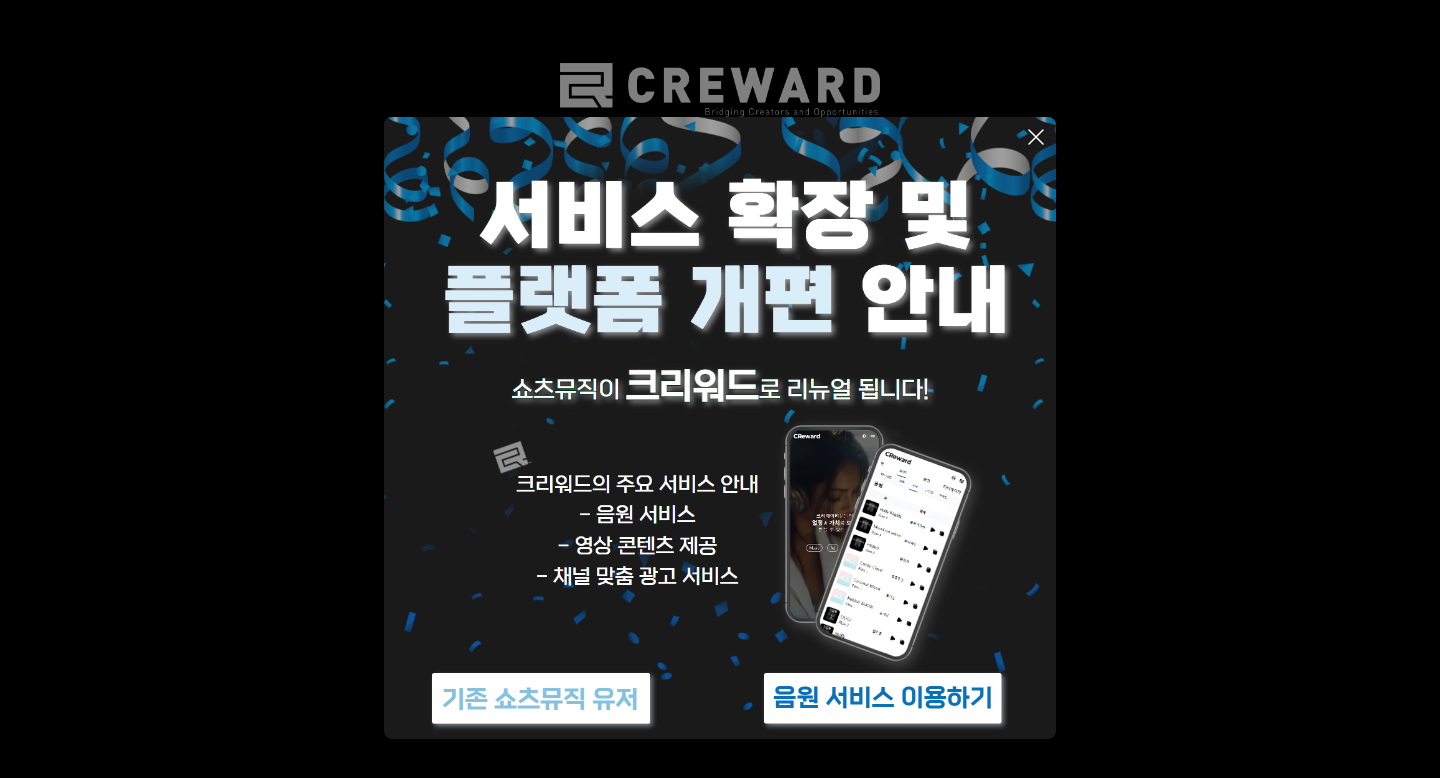 click at bounding box center [883, 698] 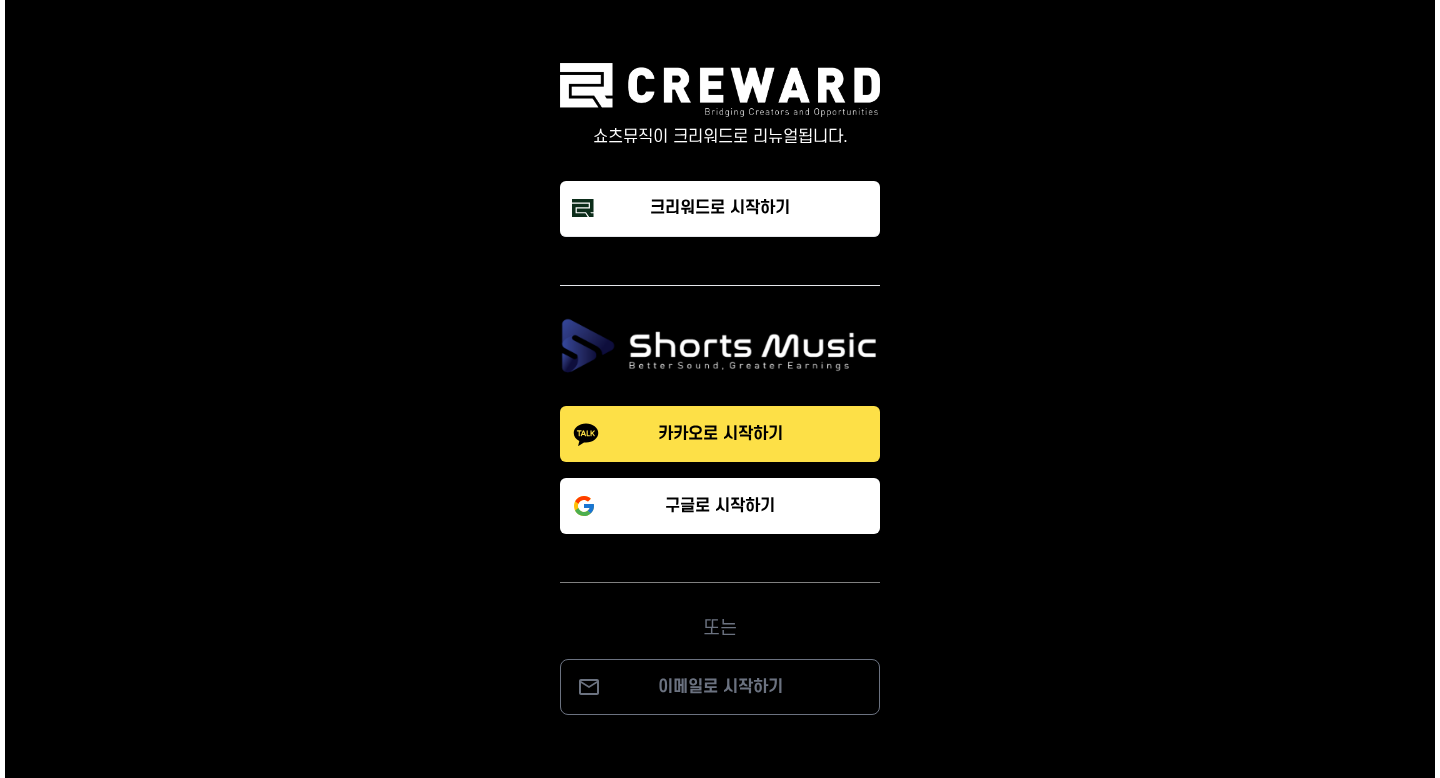 scroll, scrollTop: 0, scrollLeft: 0, axis: both 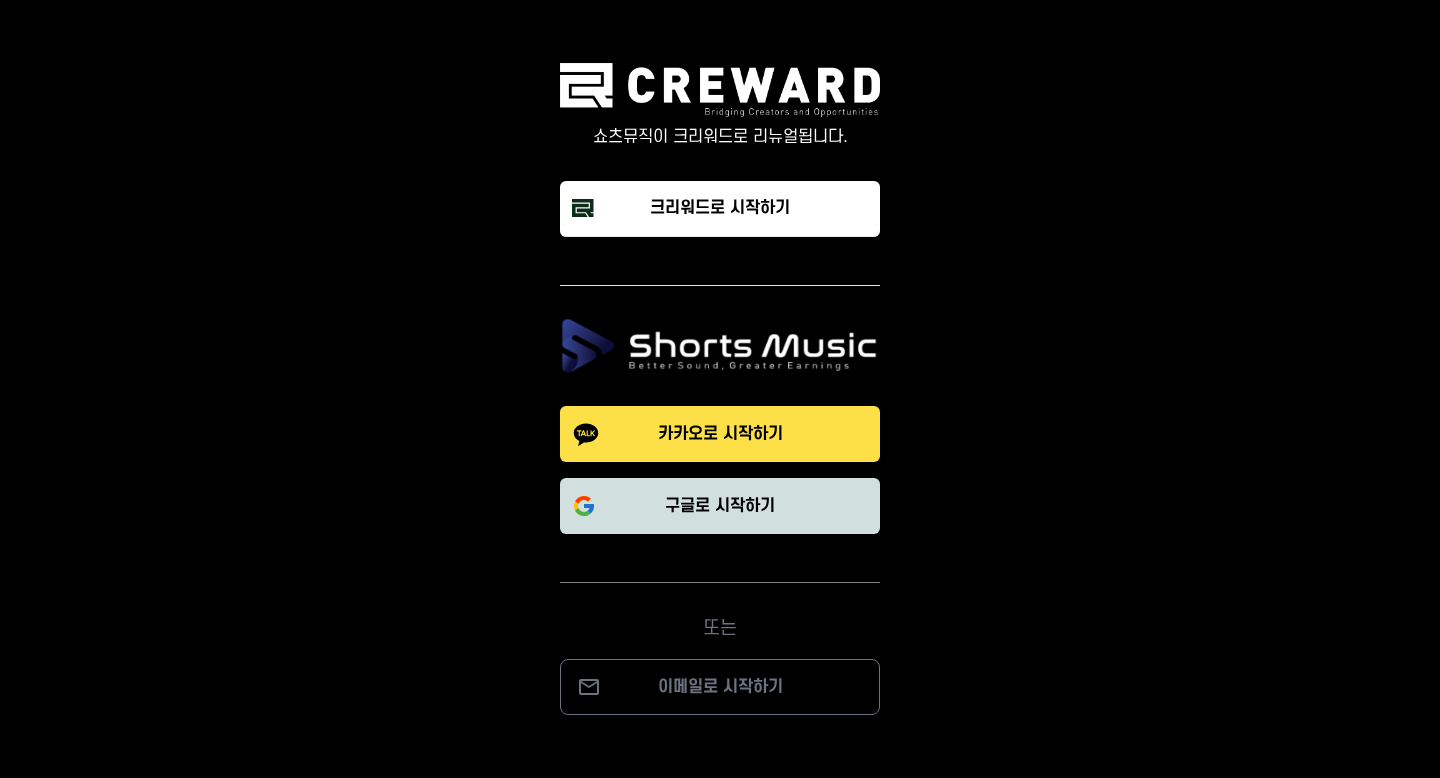 click on "구글로 시작하기" at bounding box center [720, 506] 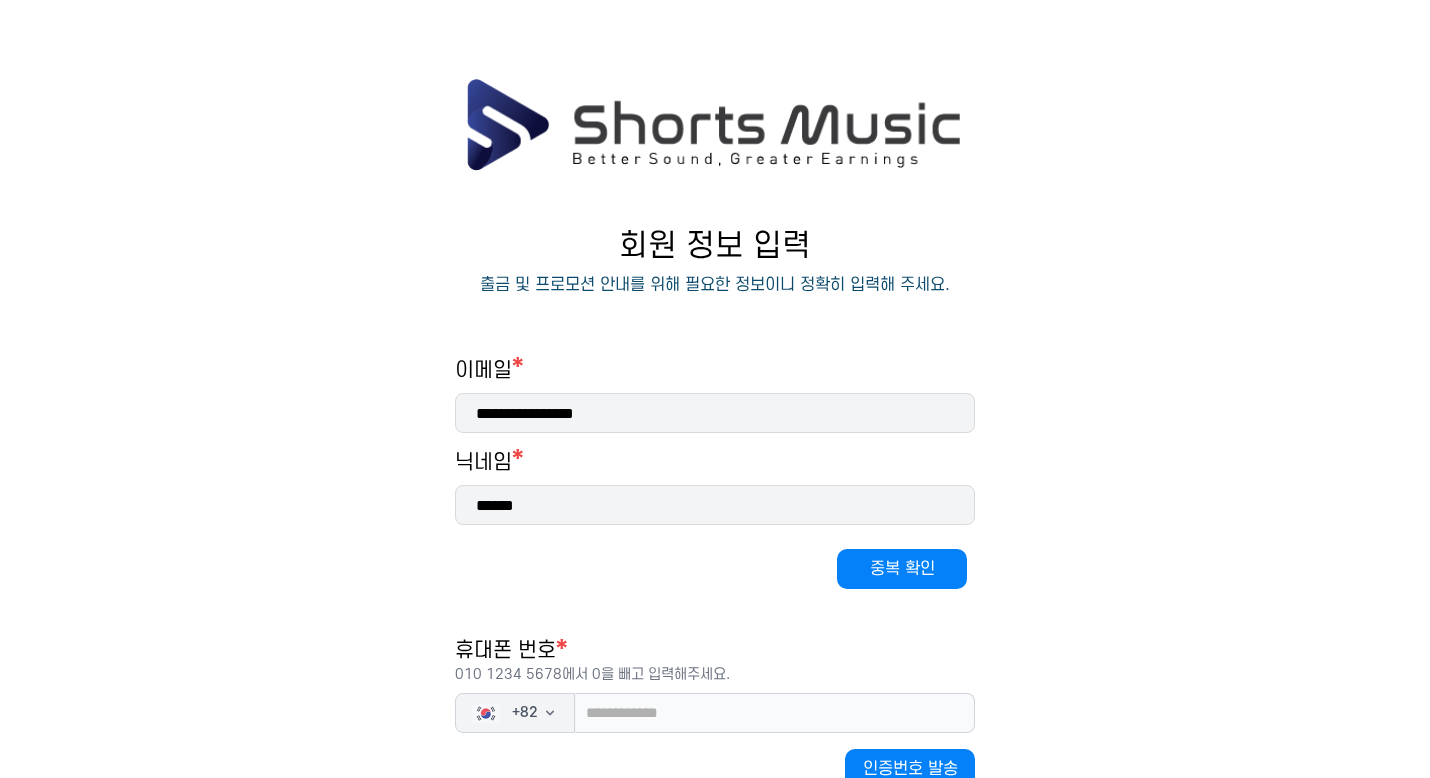 scroll, scrollTop: 4, scrollLeft: 0, axis: vertical 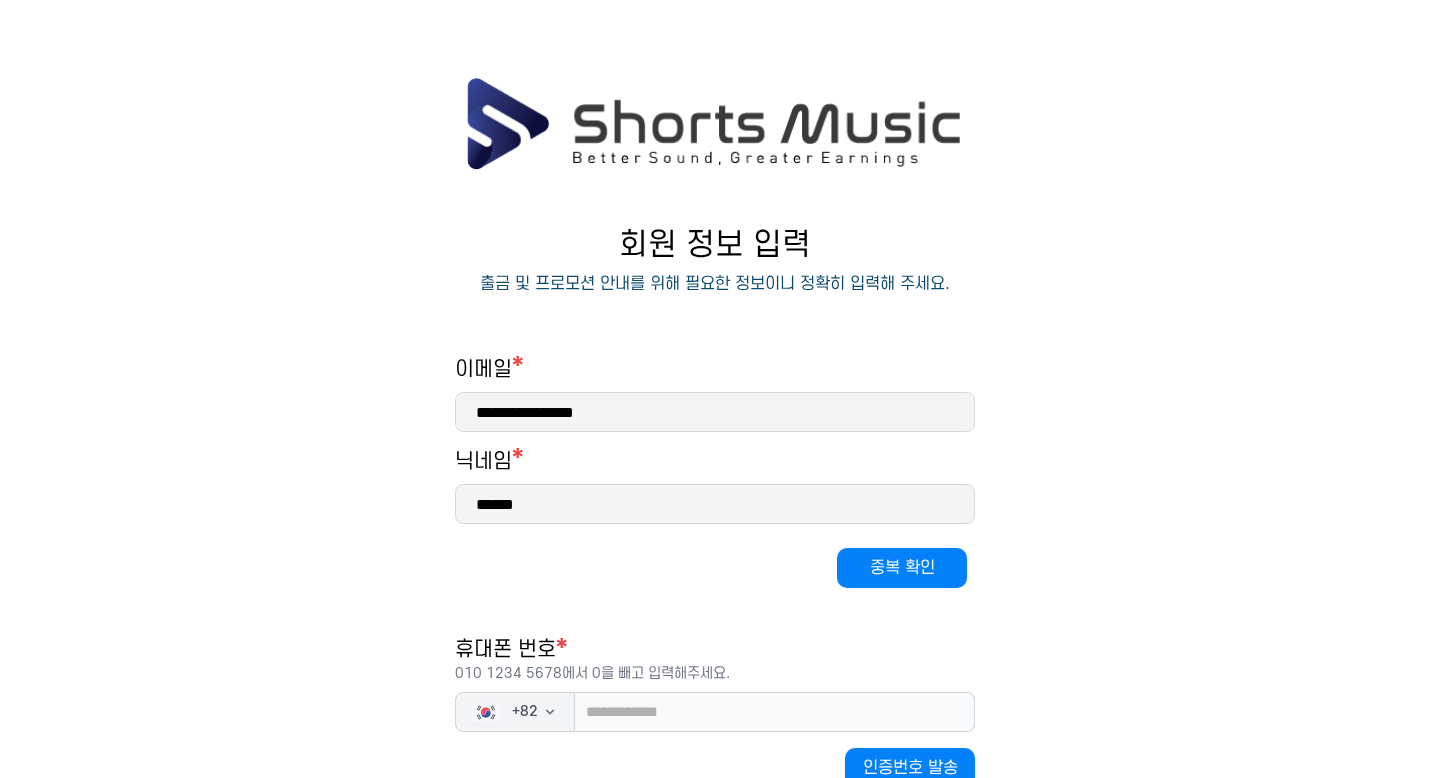 click on "******" at bounding box center (715, 504) 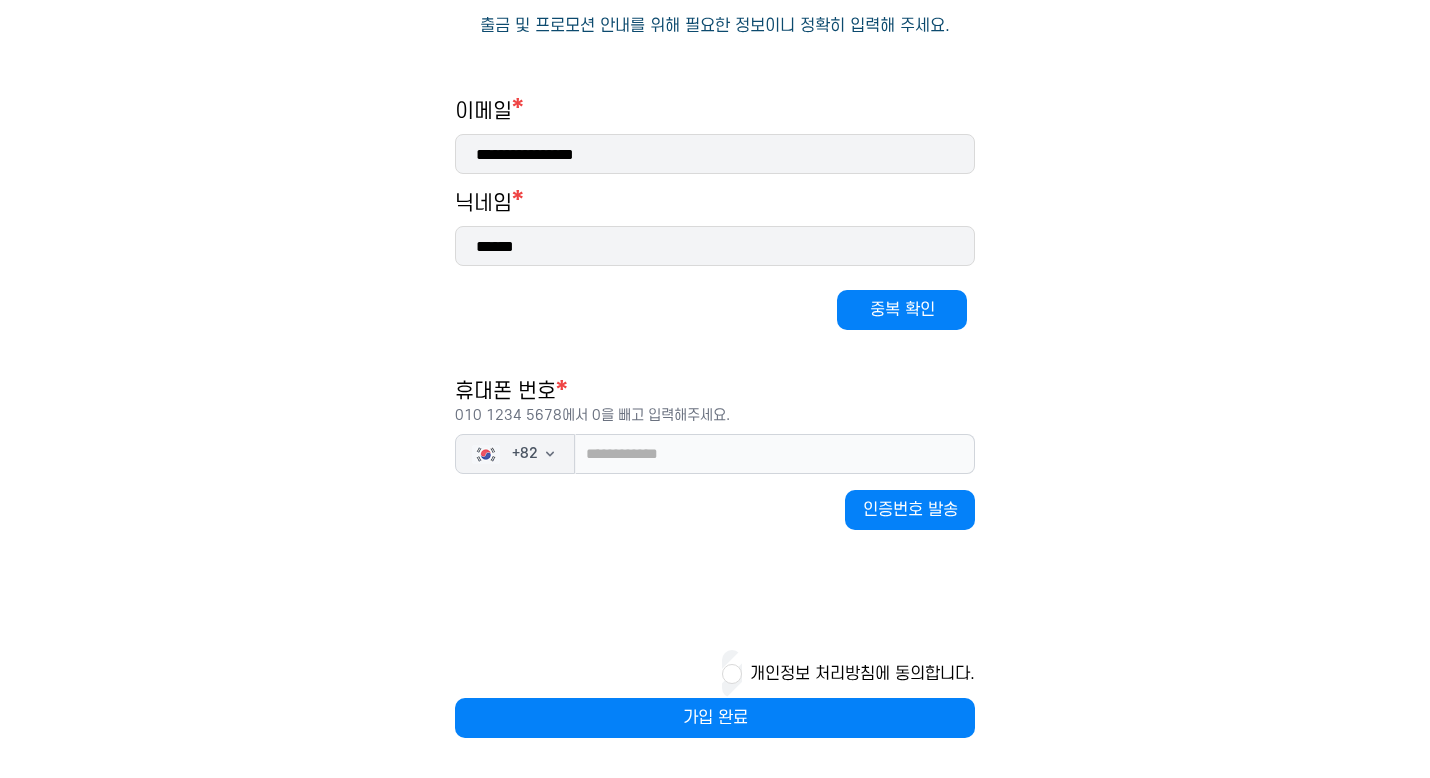 scroll, scrollTop: 0, scrollLeft: 0, axis: both 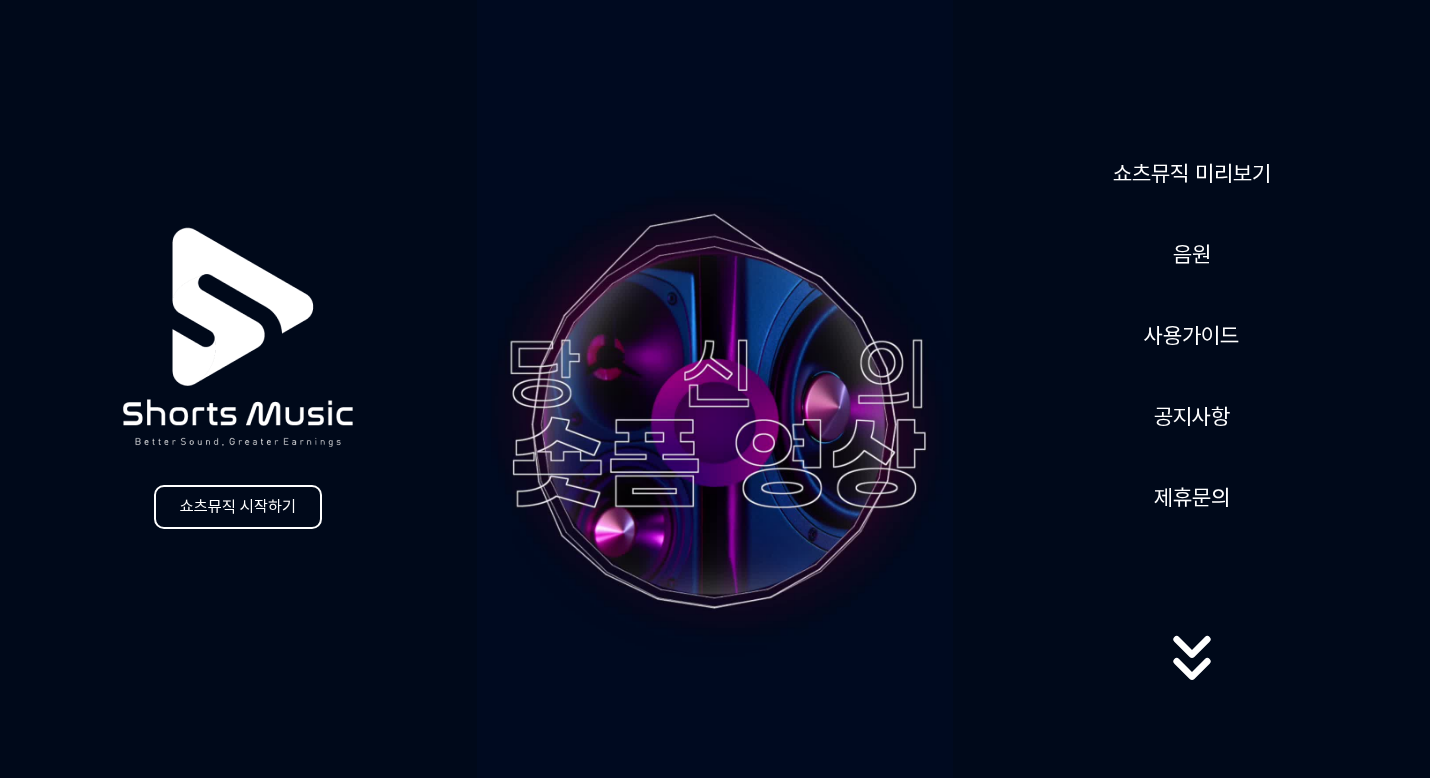 click 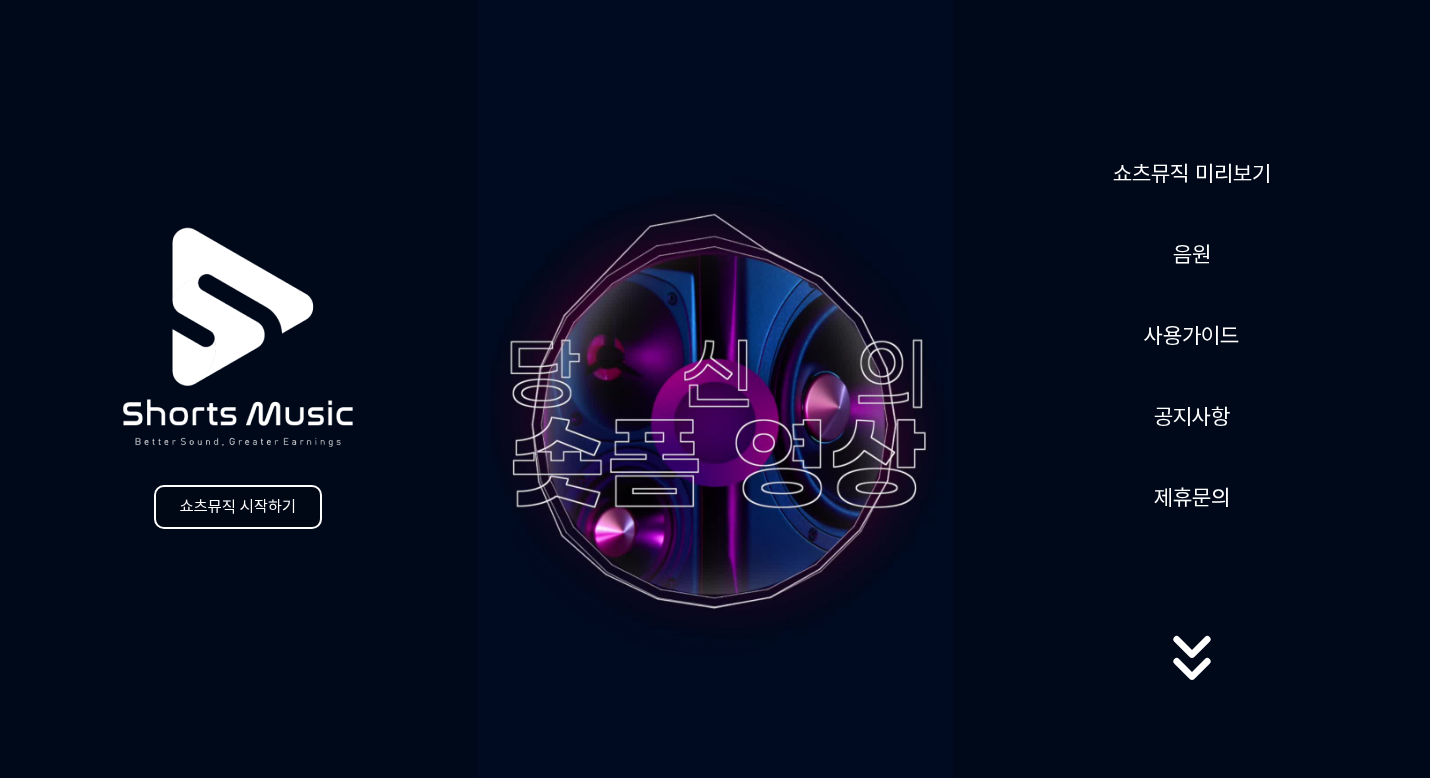 click on "쇼츠뮤직 시작하기" at bounding box center (238, 507) 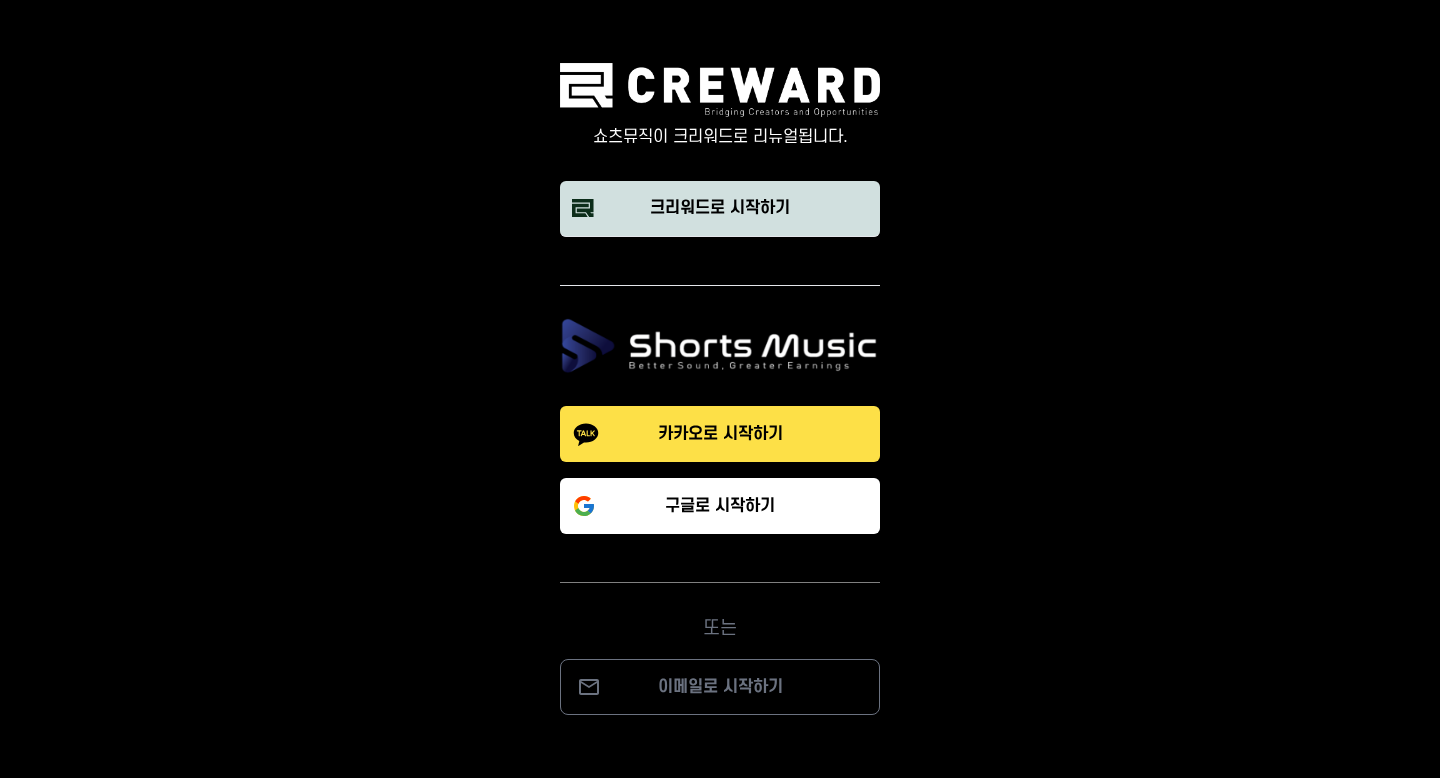 click on "크리워드로 시작하기" at bounding box center [720, 209] 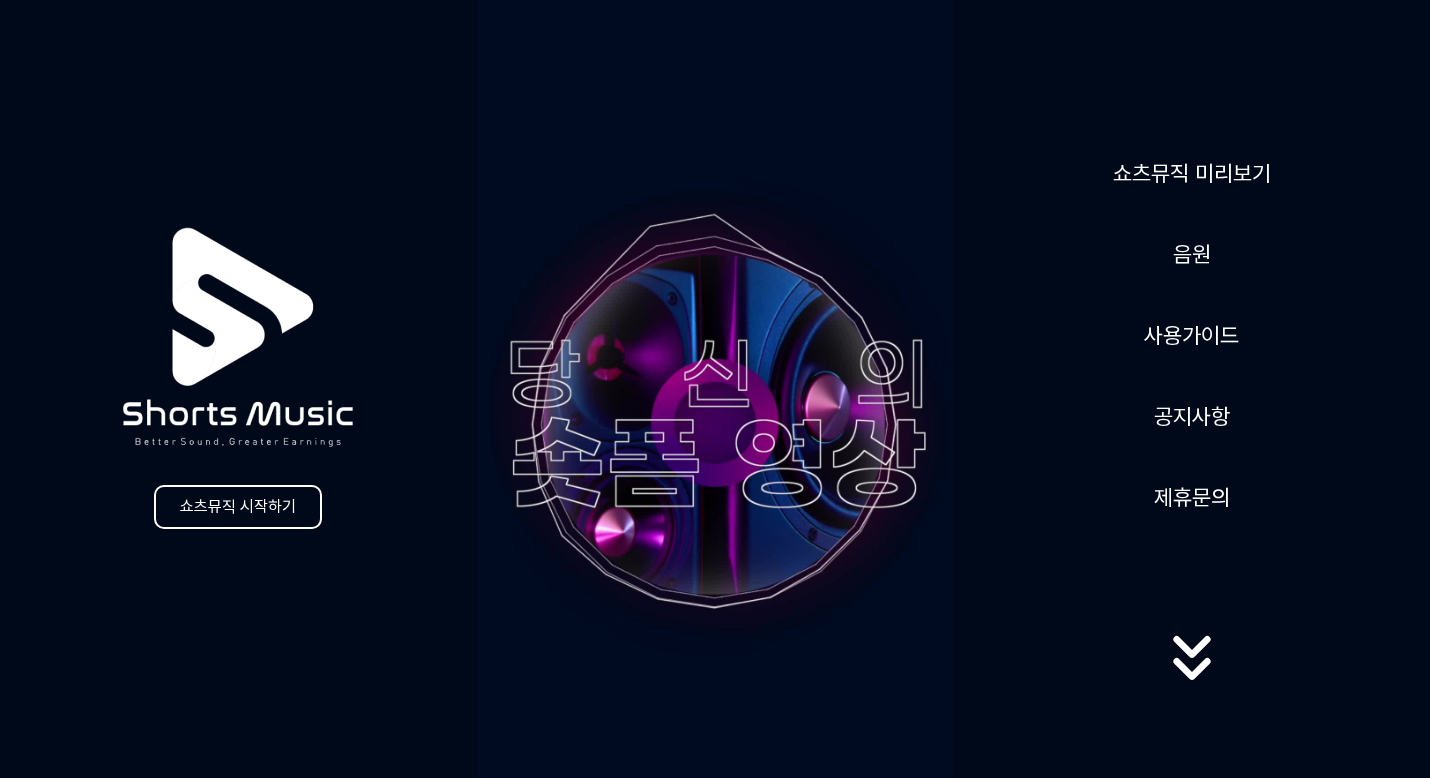 scroll, scrollTop: 0, scrollLeft: 0, axis: both 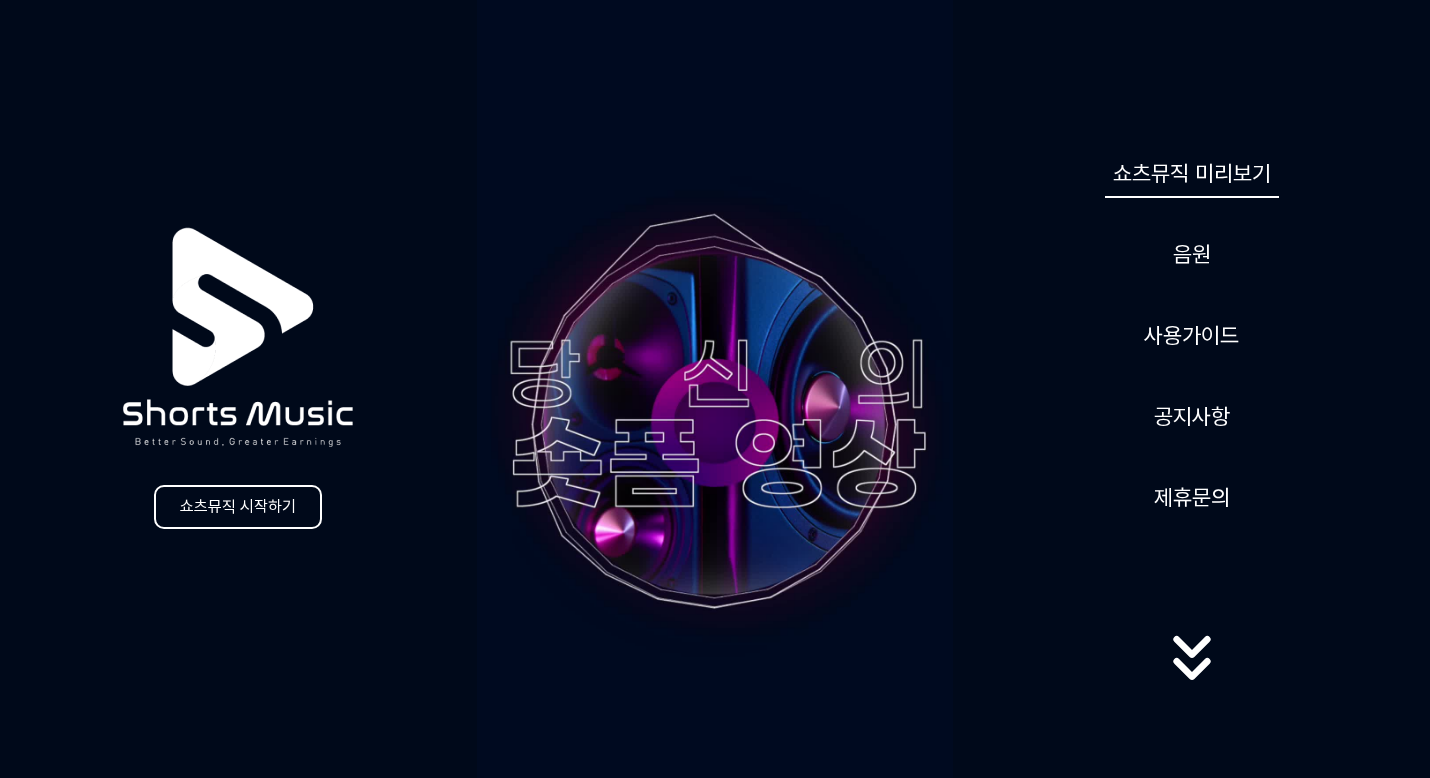 click on "쇼츠뮤직 미리보기" at bounding box center [1192, 173] 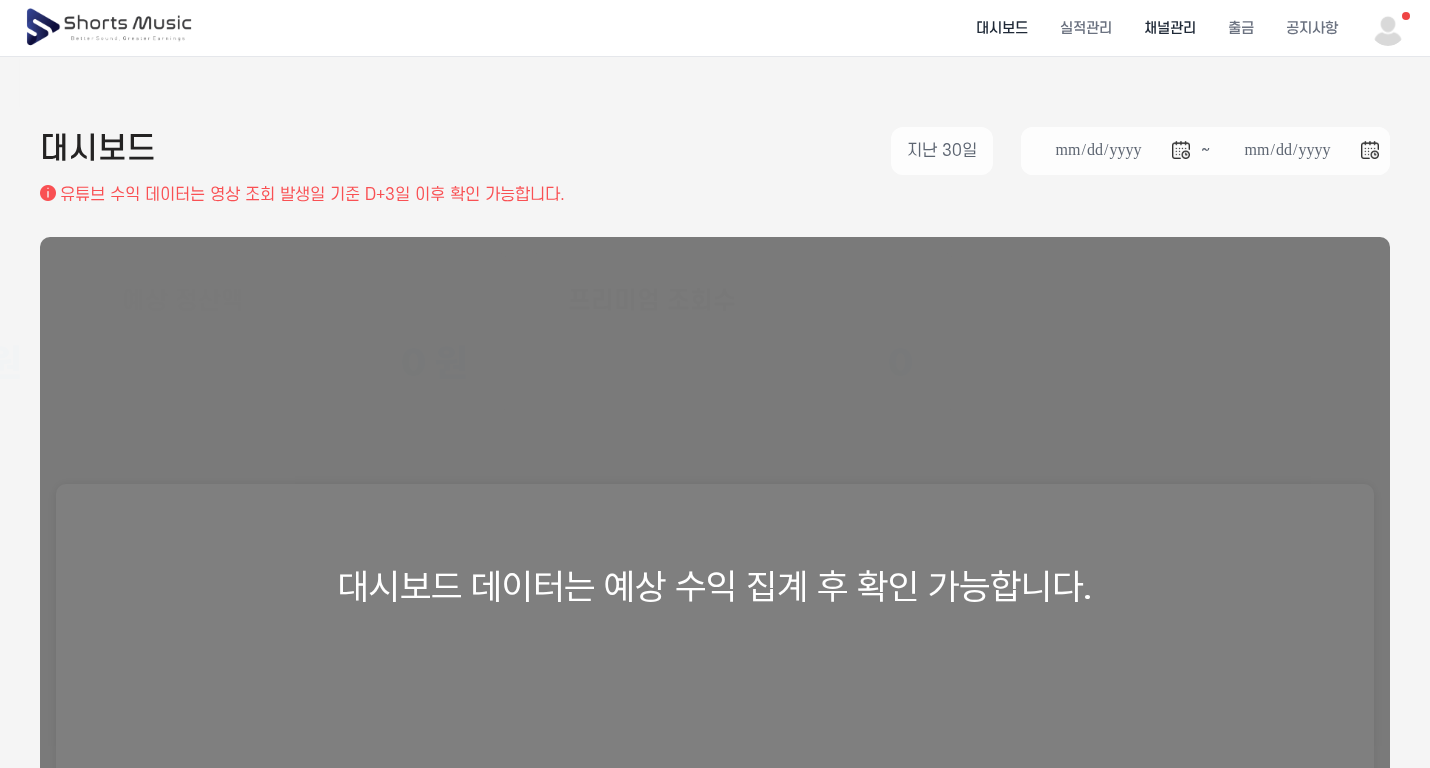 click on "채널관리" at bounding box center (1170, 28) 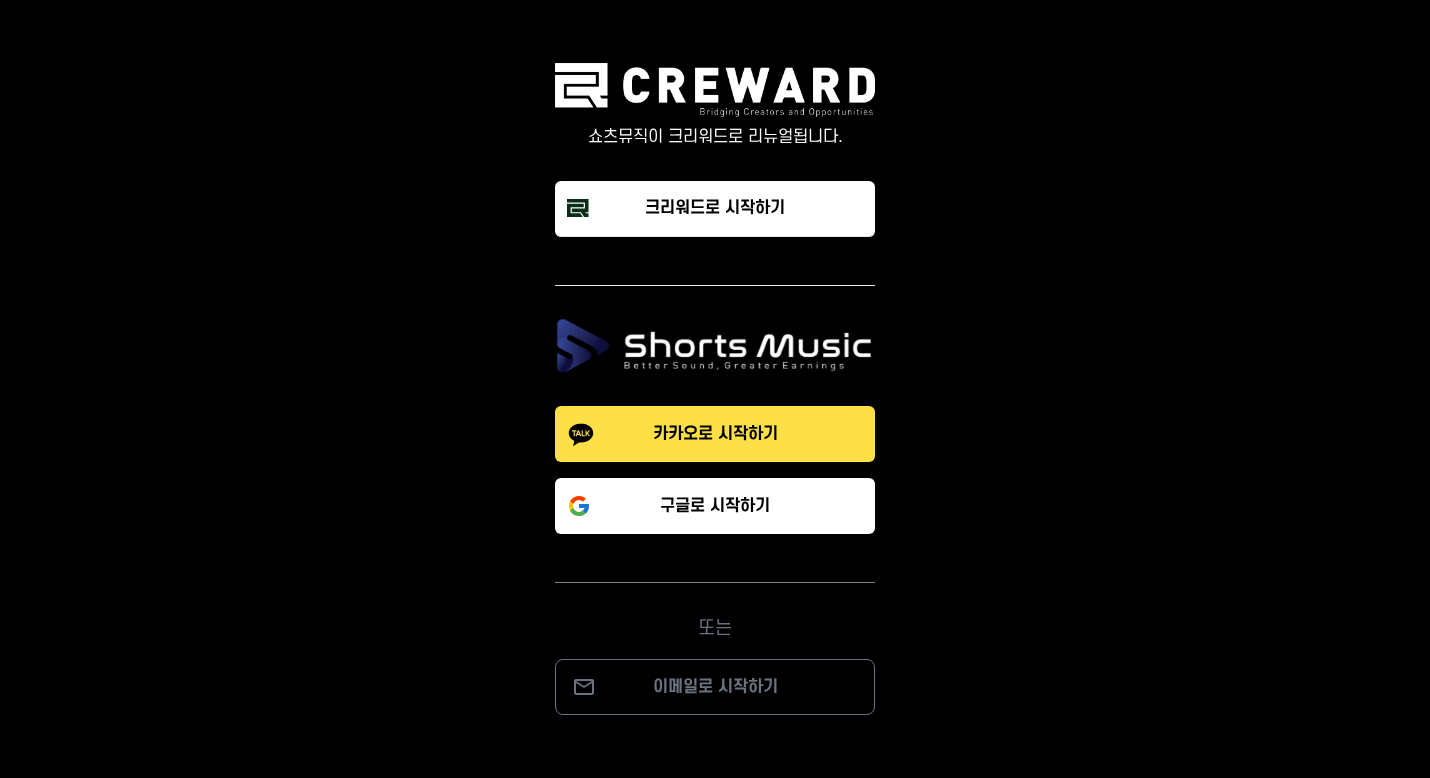 click on "쇼츠뮤직이 크리워드로 리뉴얼됩니다.     크리워드로 시작하기         카카오로 시작하기     구글로 시작하기   또는       이메일로 시작하기" at bounding box center (715, 389) 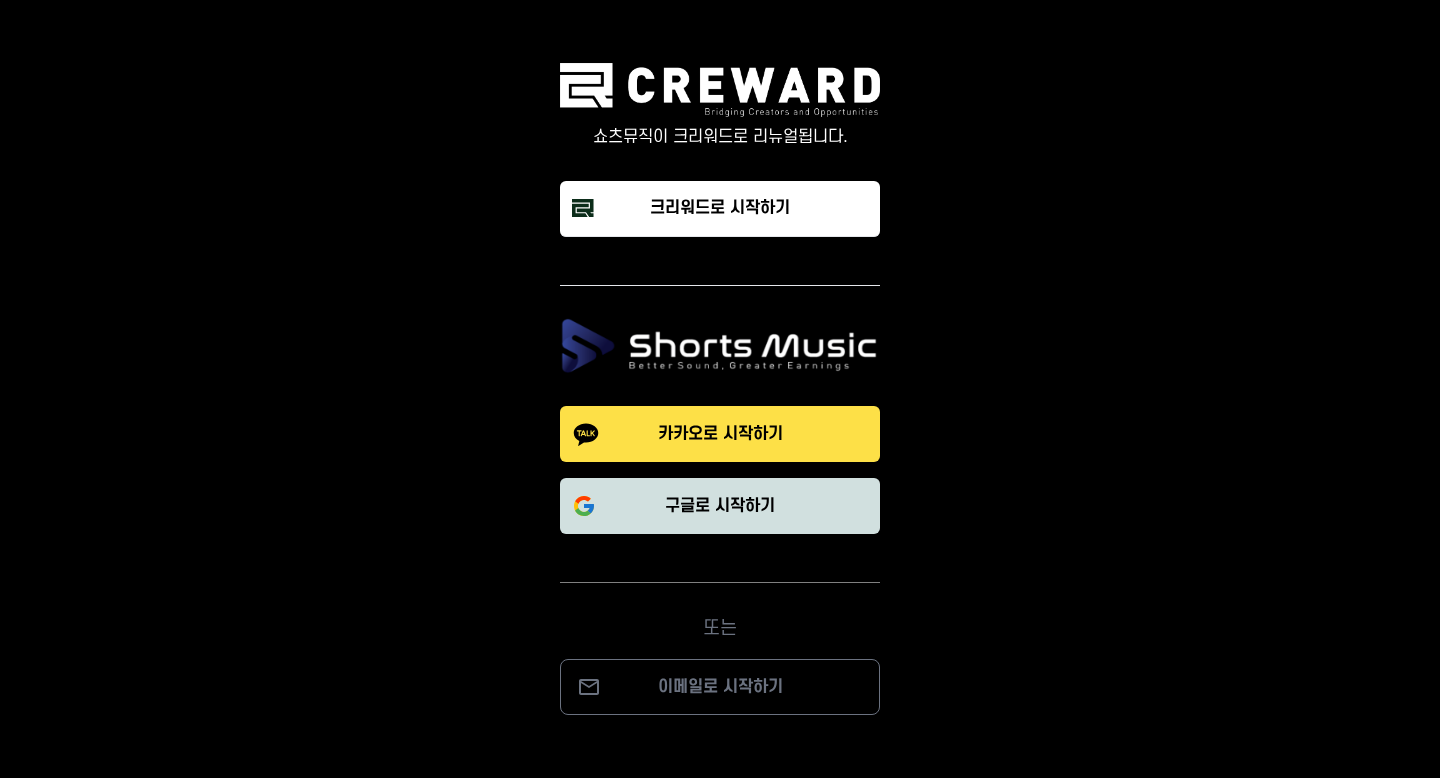 click on "구글로 시작하기" at bounding box center [720, 506] 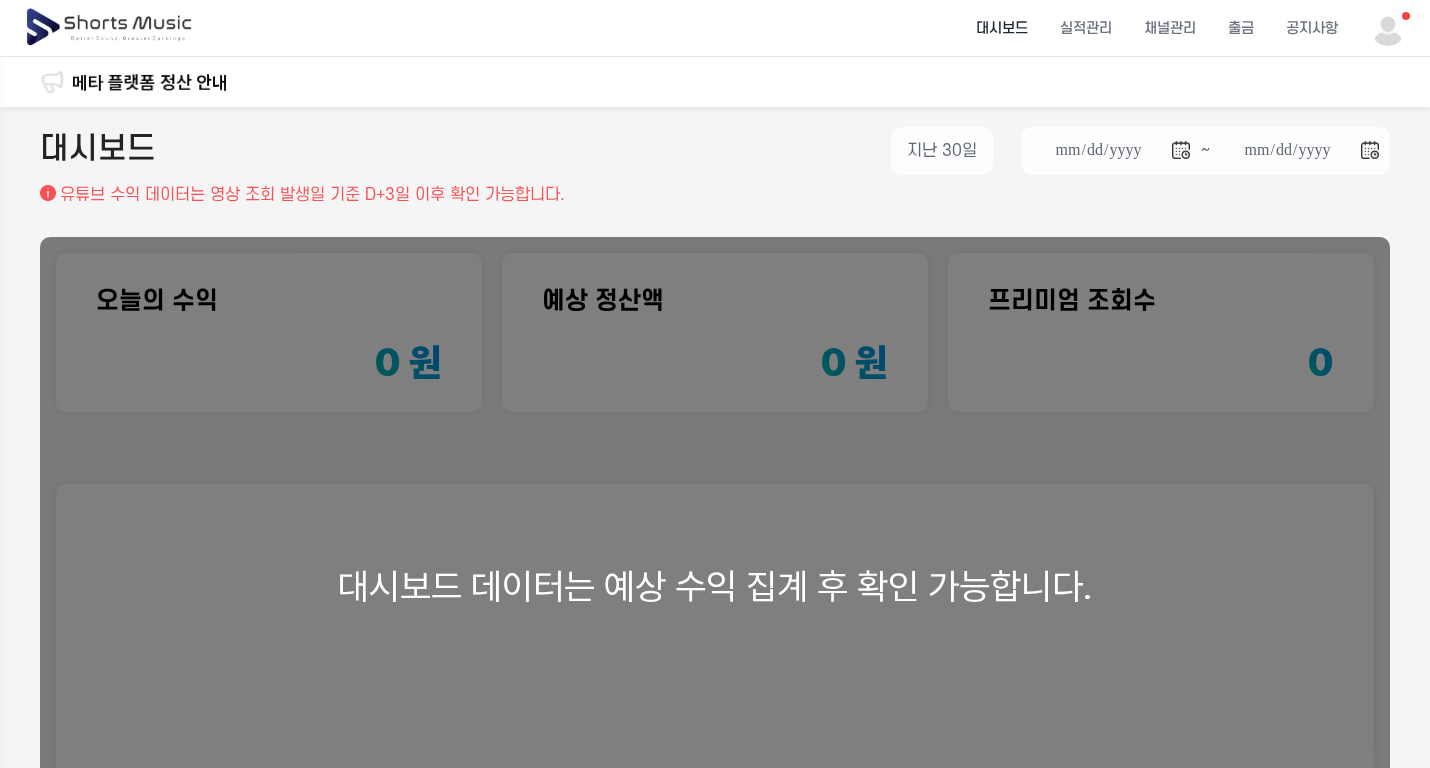 click at bounding box center [1388, 28] 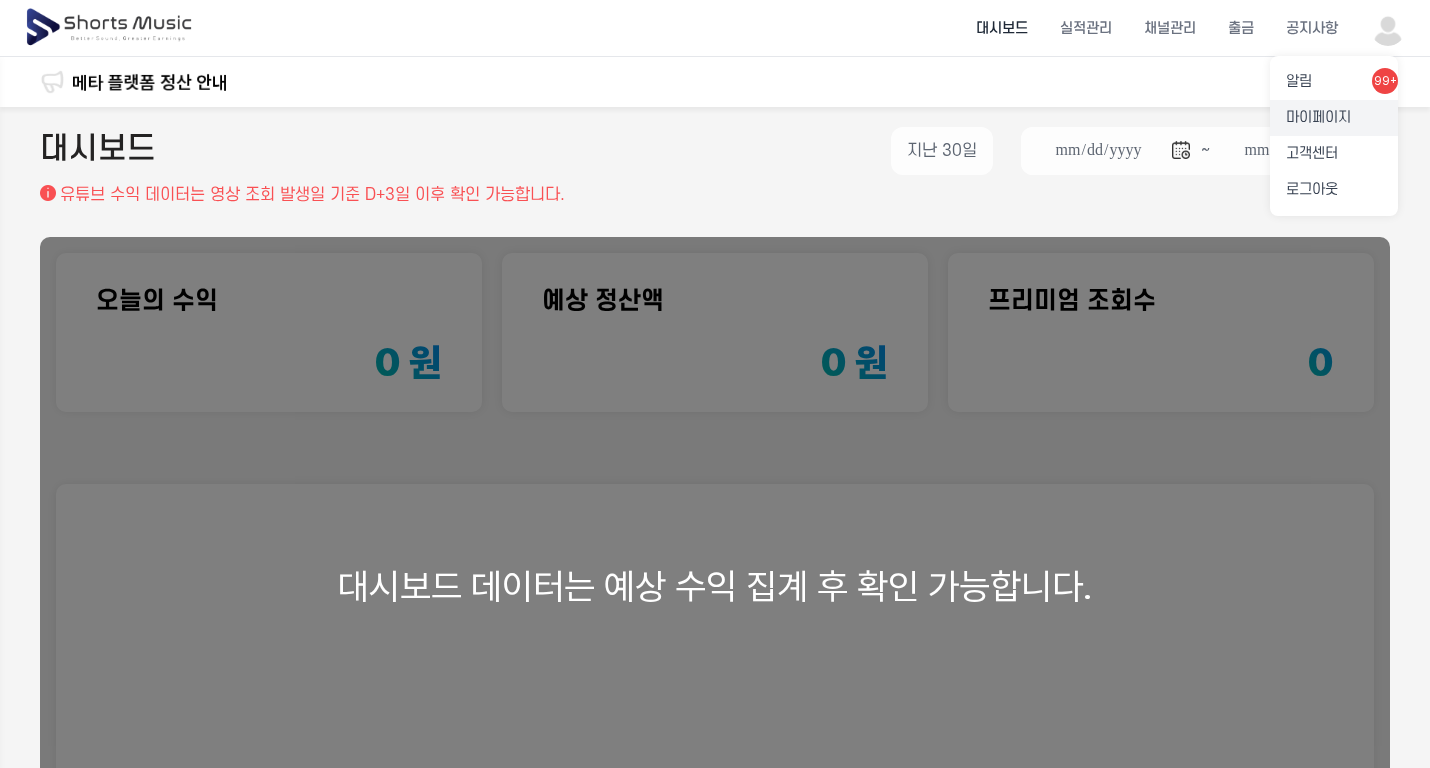 click on "마이페이지" at bounding box center (1334, 118) 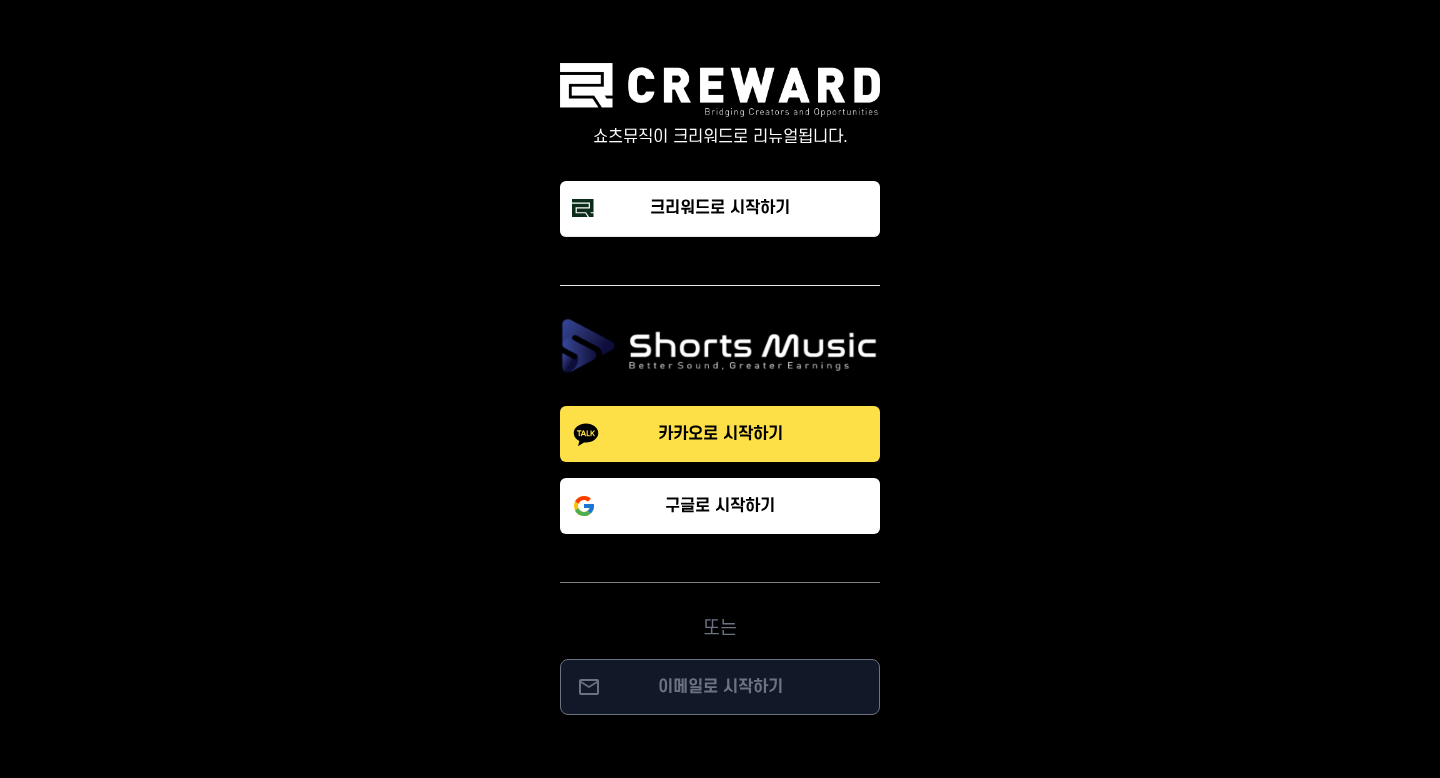 click on "이메일로 시작하기" at bounding box center (720, 687) 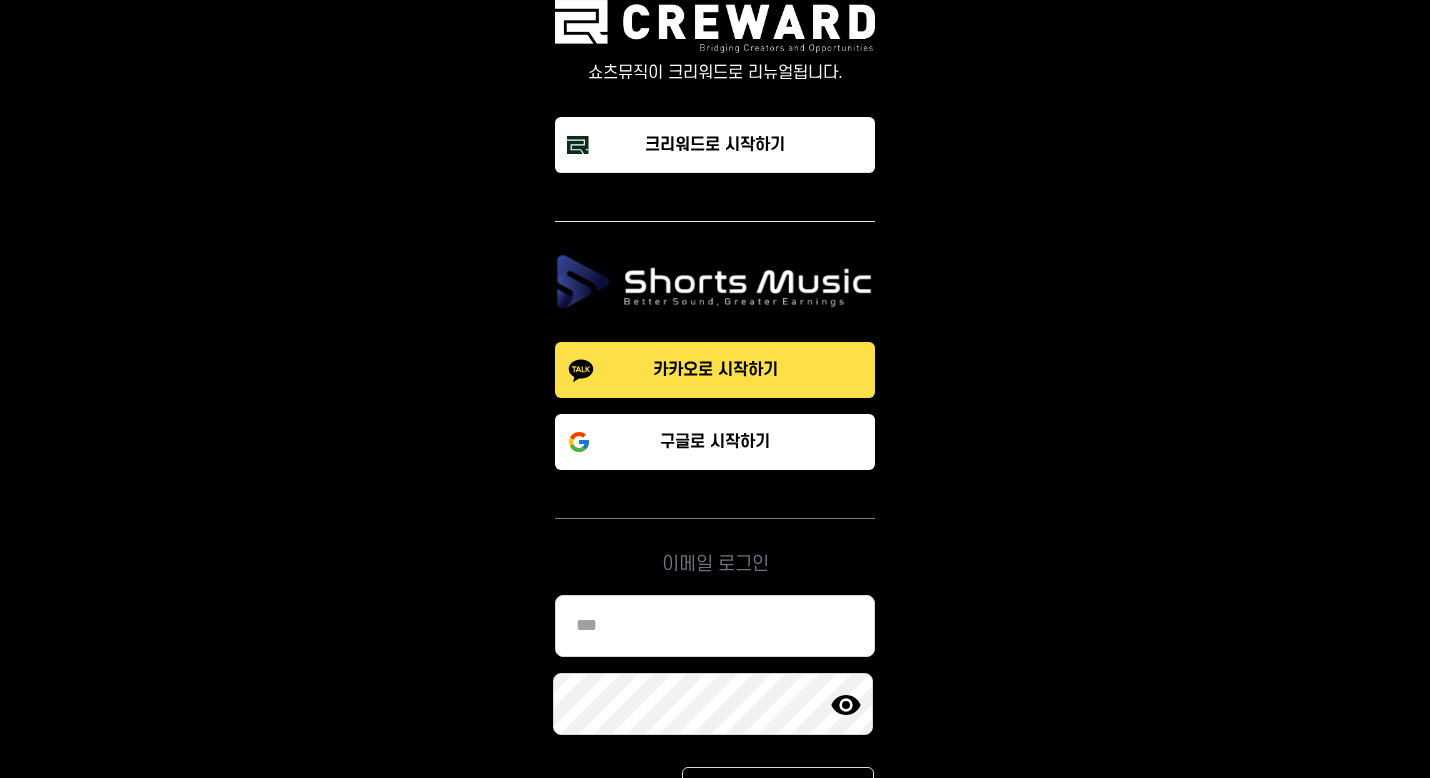 click at bounding box center (715, 626) 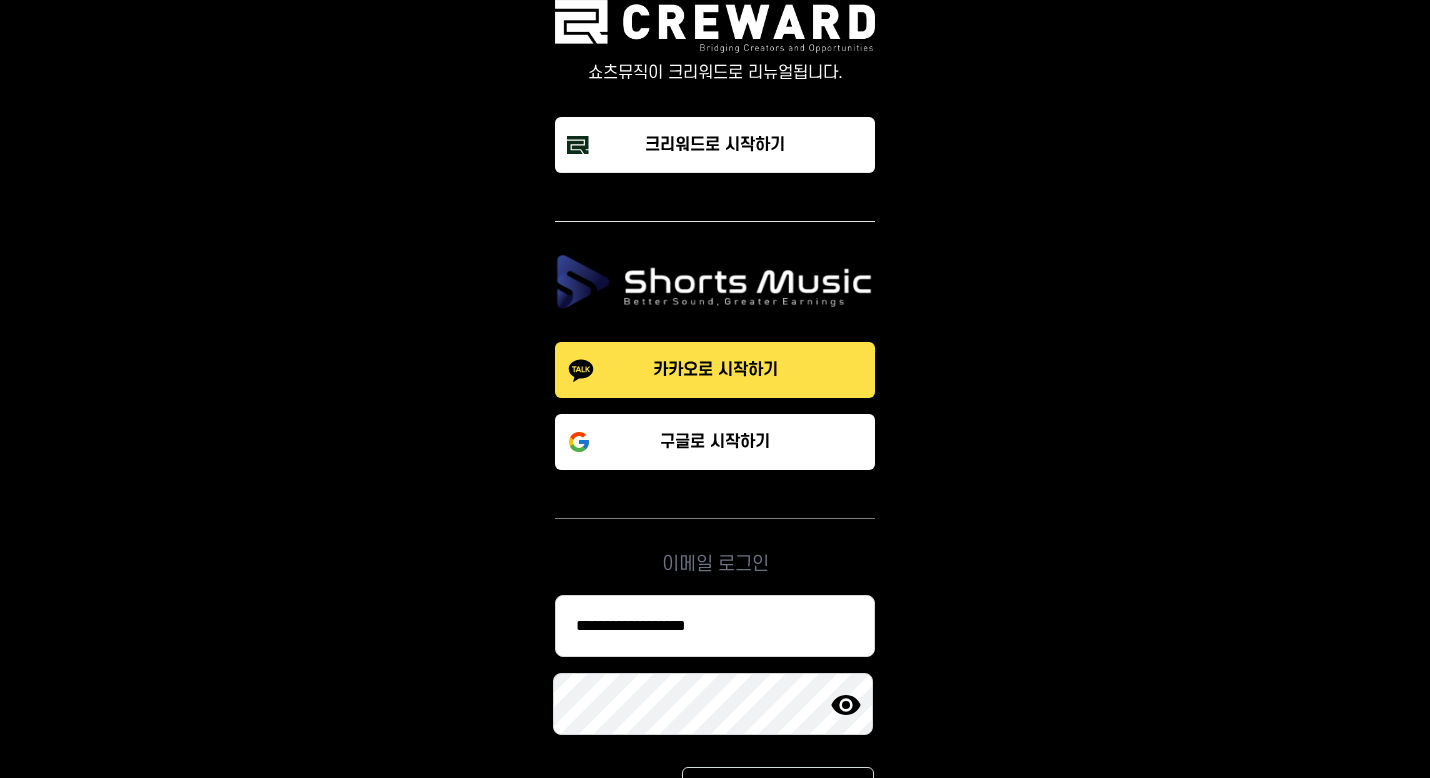 click at bounding box center (846, 705) 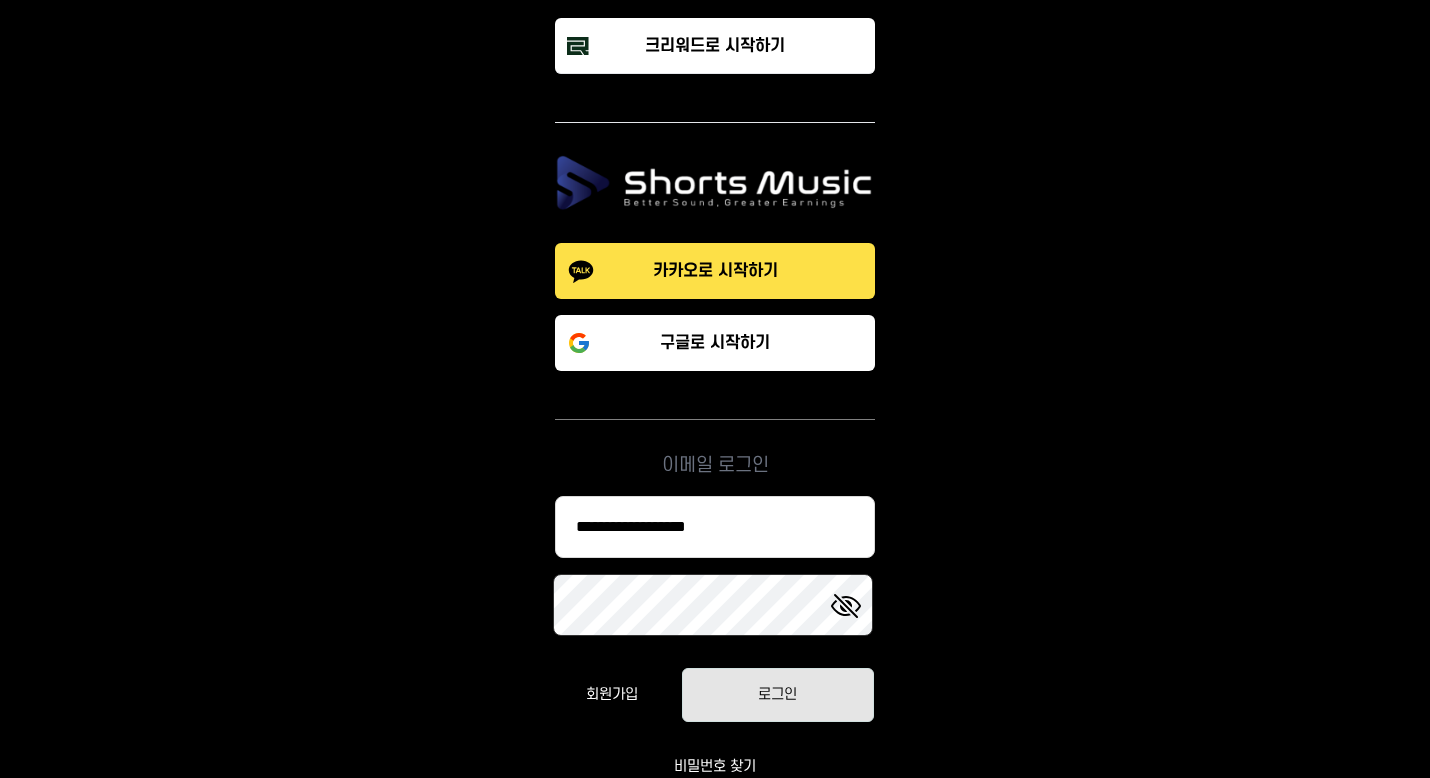 scroll, scrollTop: 99, scrollLeft: 0, axis: vertical 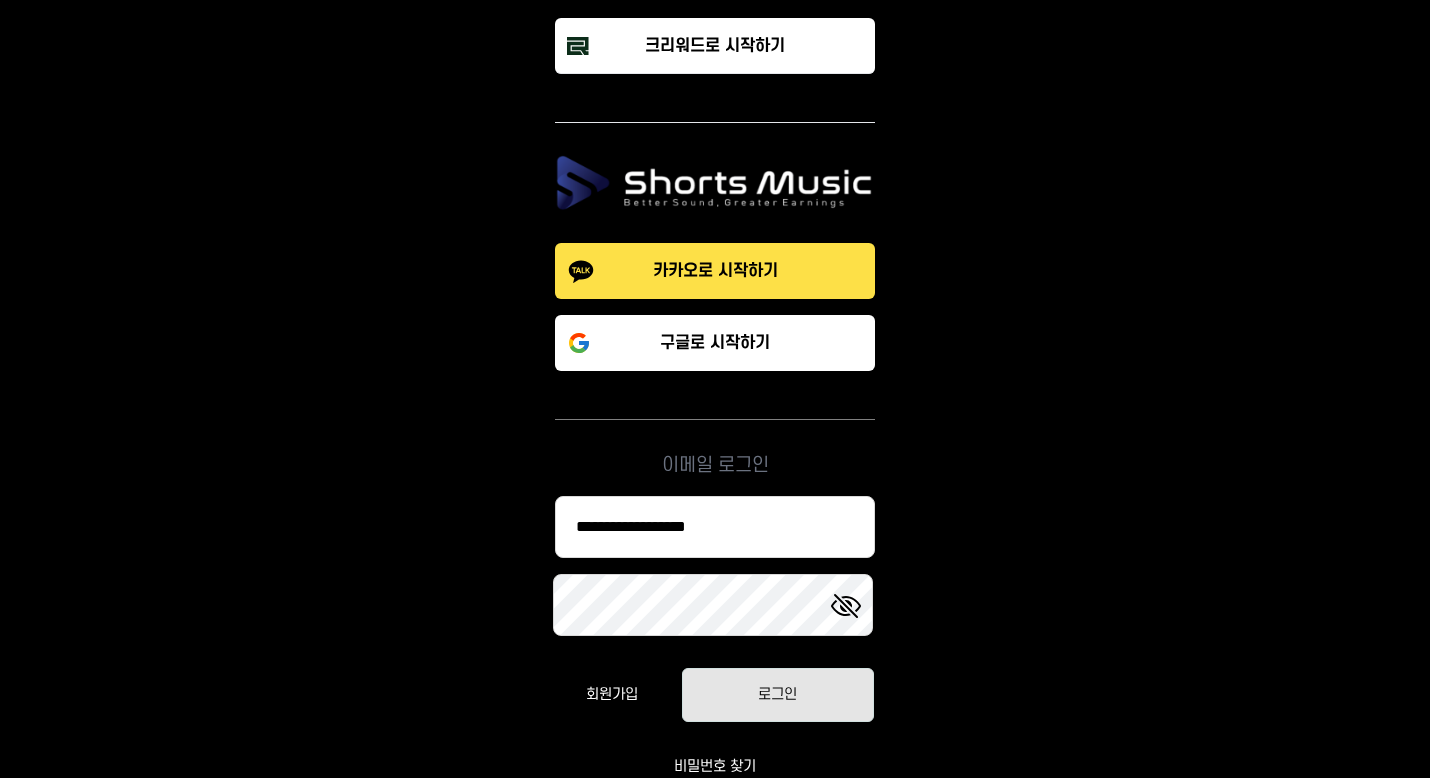 click on "로그인" 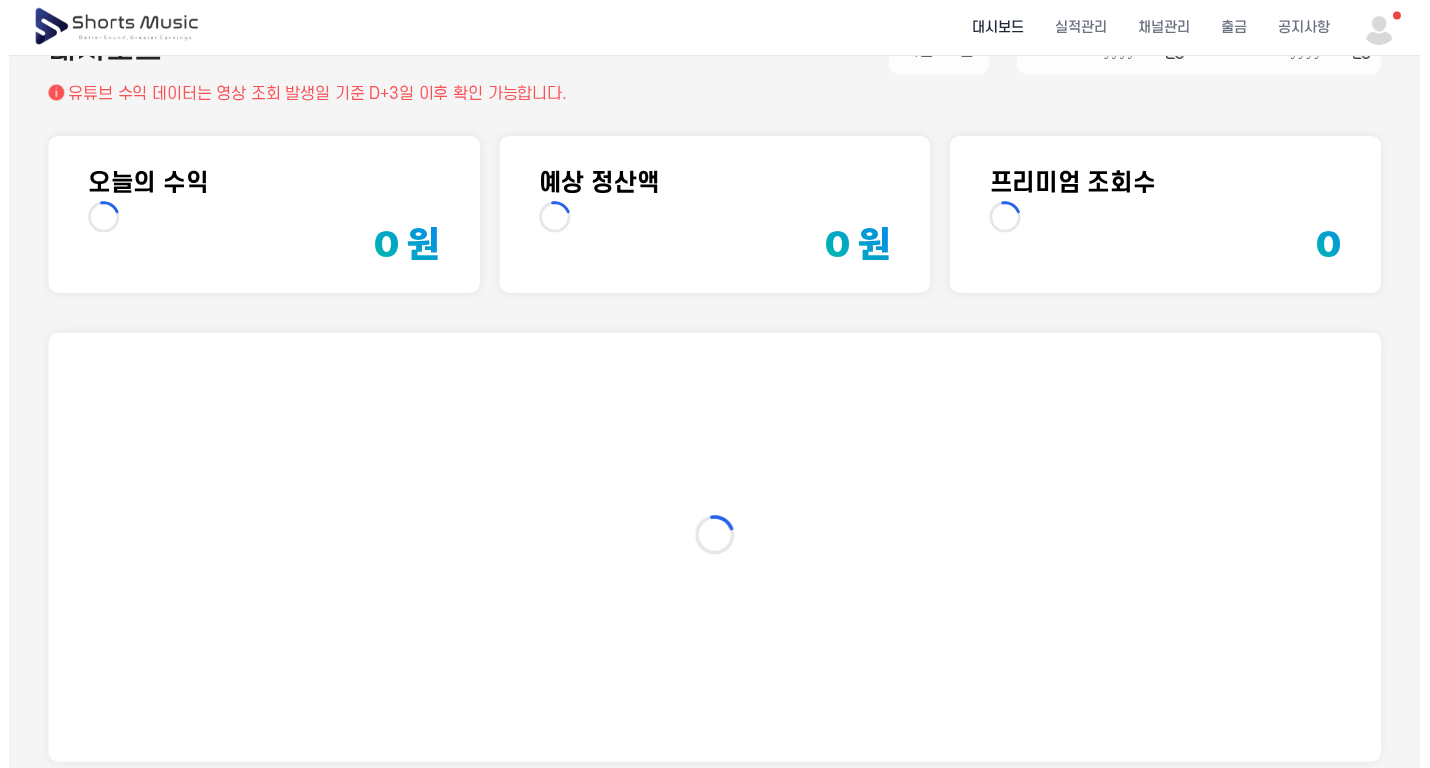 scroll, scrollTop: 0, scrollLeft: 0, axis: both 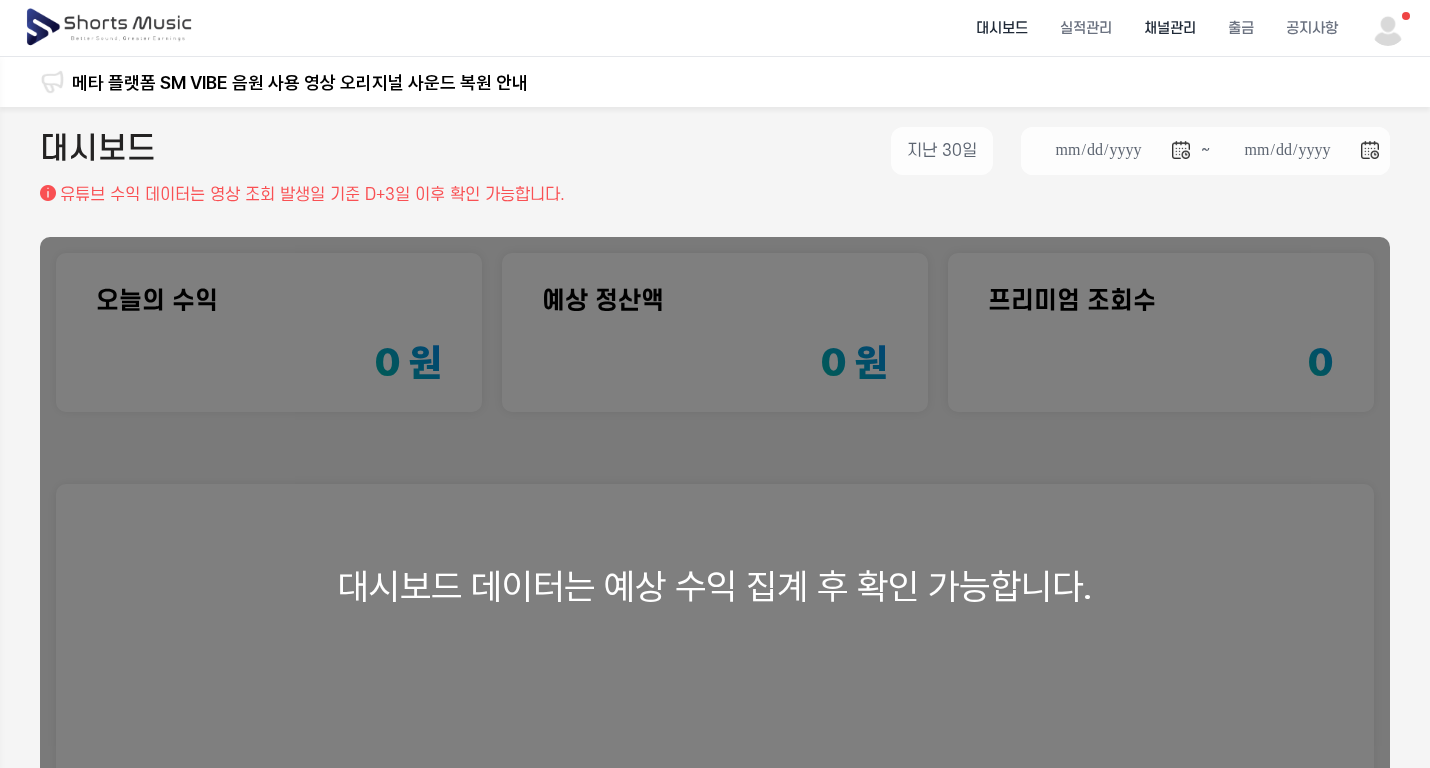 click on "채널관리" at bounding box center [1170, 28] 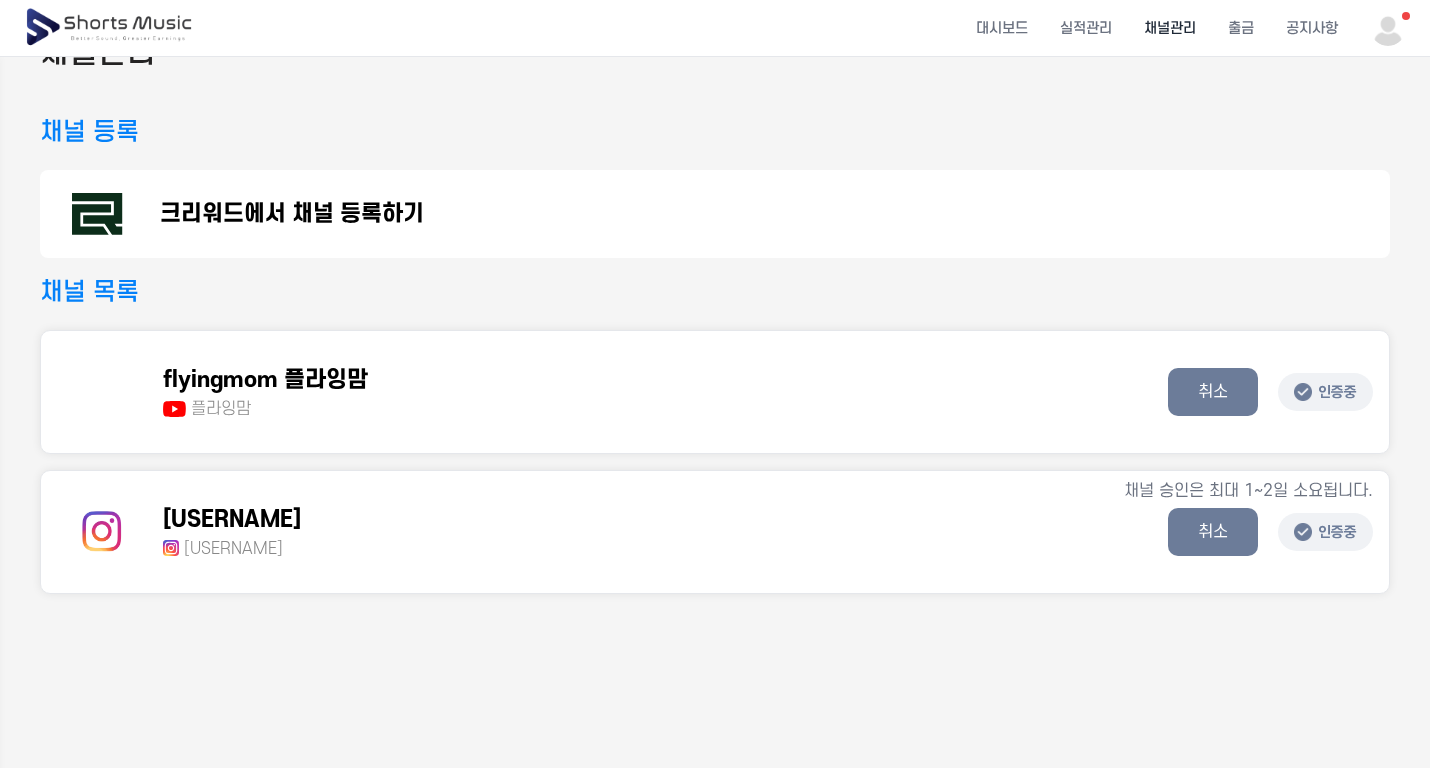 scroll, scrollTop: 152, scrollLeft: 0, axis: vertical 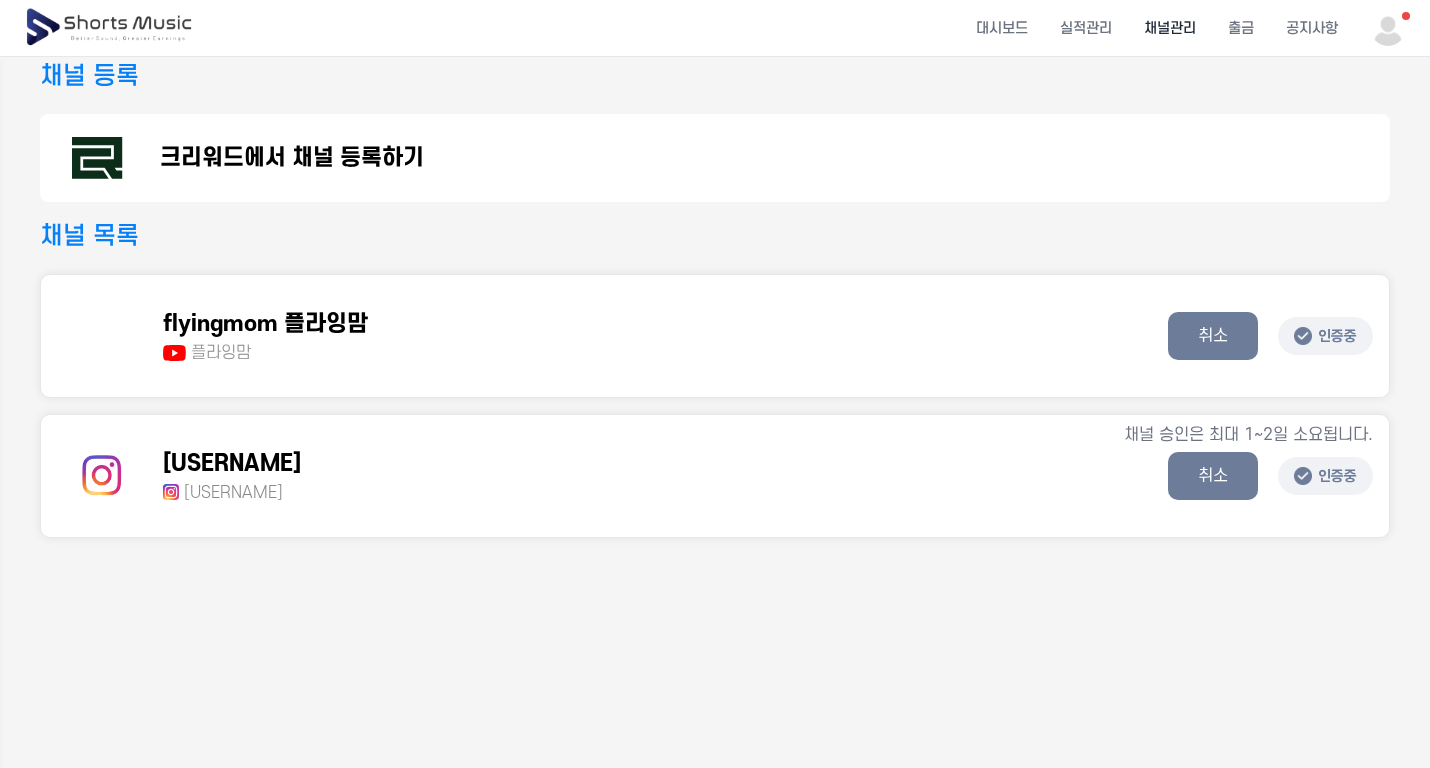 click on "[USERNAME]     [USERNAME]   채널 승인은 최대 1~2일 소요됩니다.   취소   인증중" at bounding box center (715, 476) 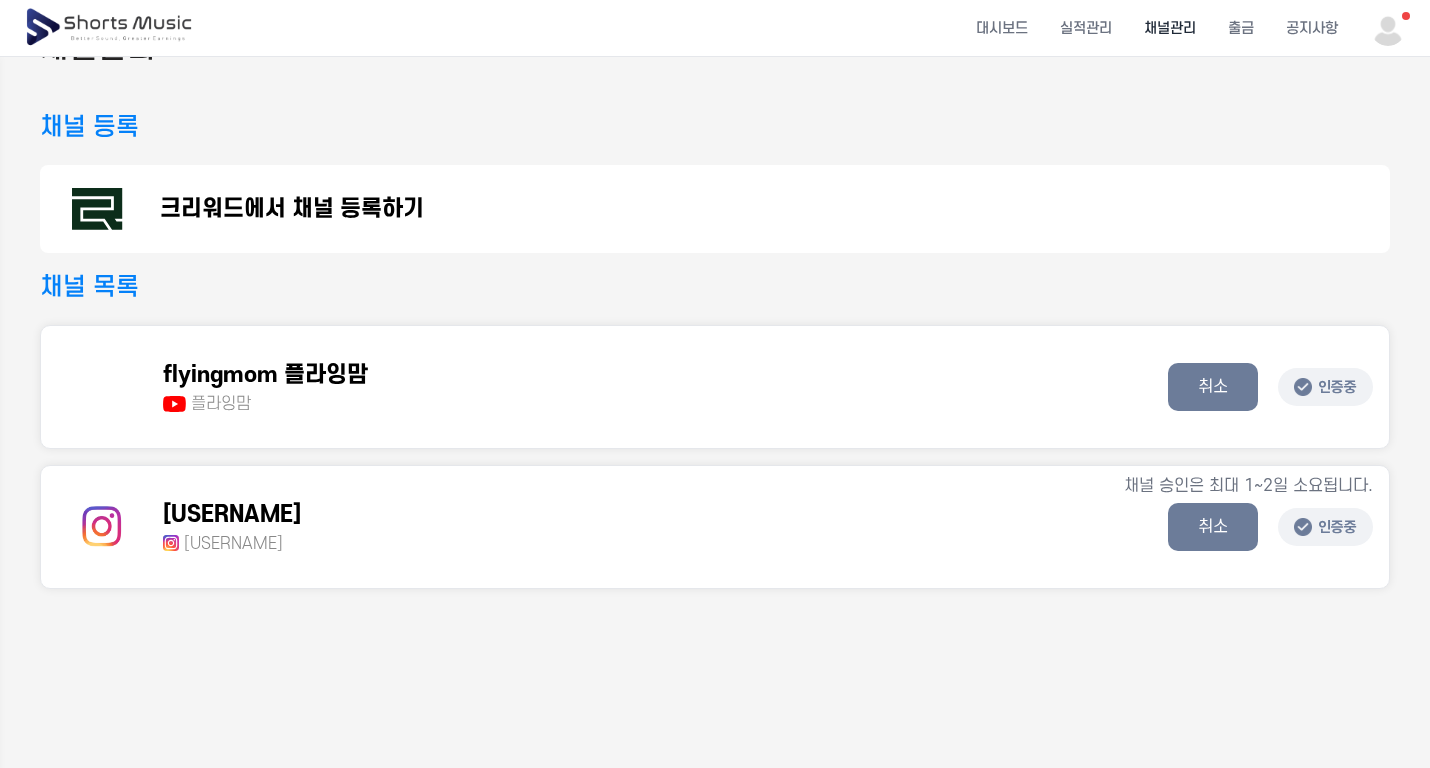 scroll, scrollTop: 0, scrollLeft: 0, axis: both 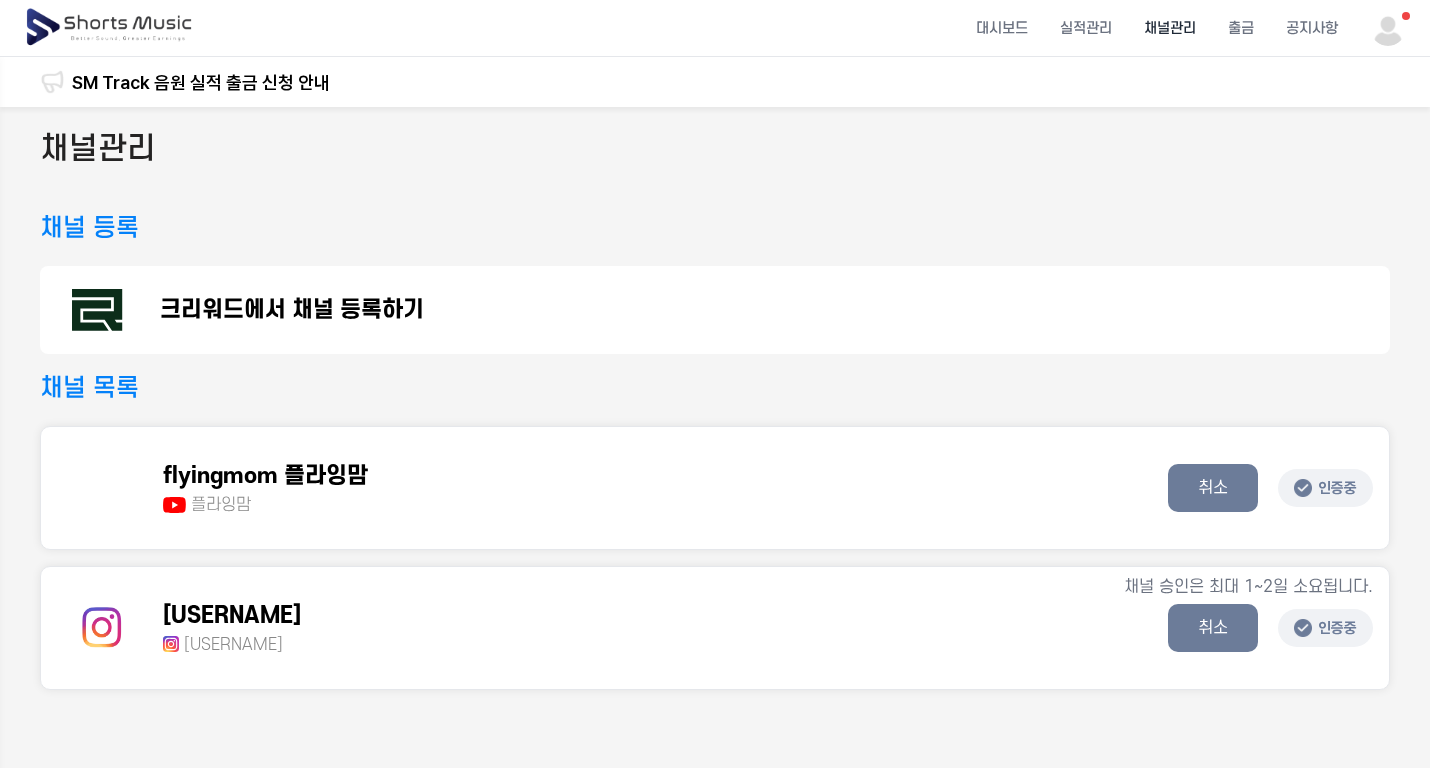 click 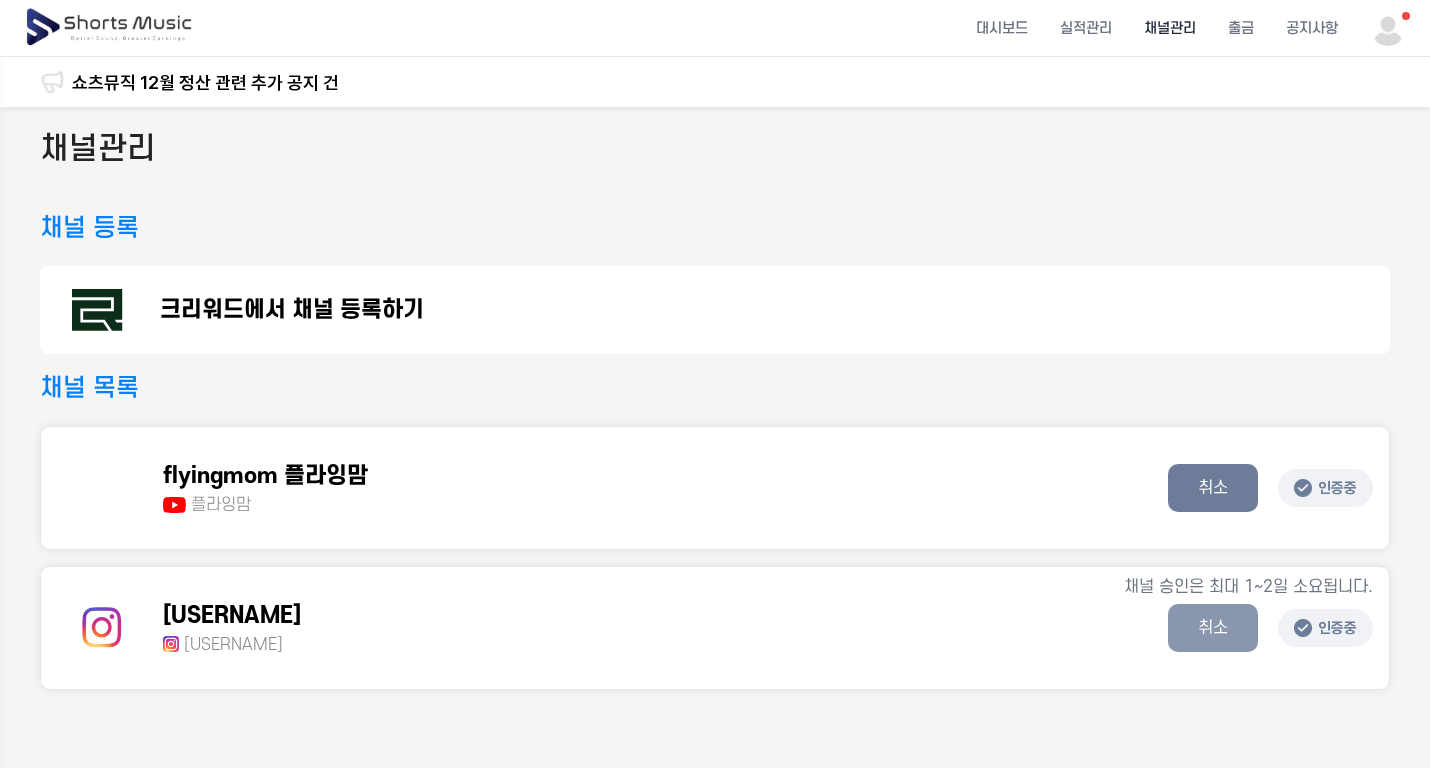 click on "취소" at bounding box center [1213, 628] 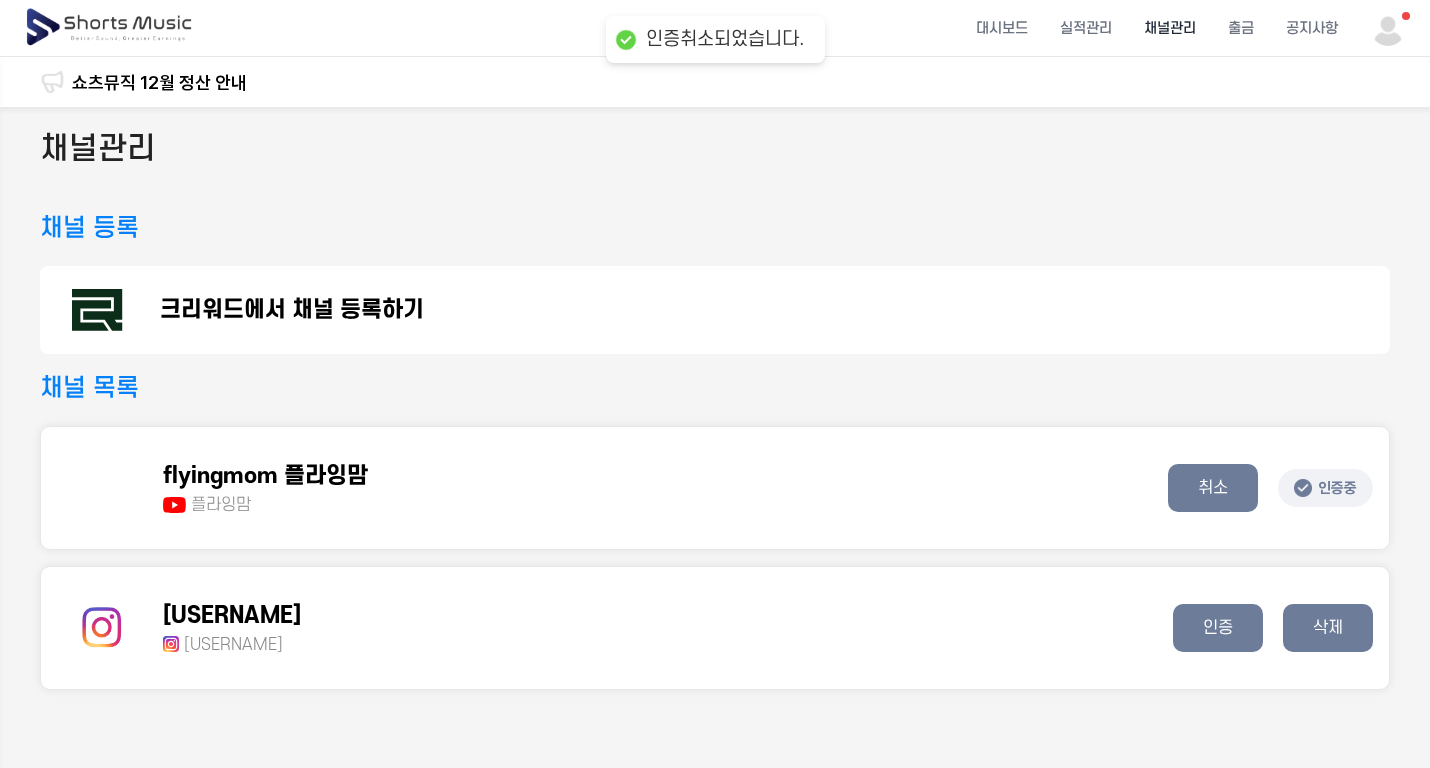 click on "[USERNAME]     [USERNAME]   인증     삭제" at bounding box center [715, 628] 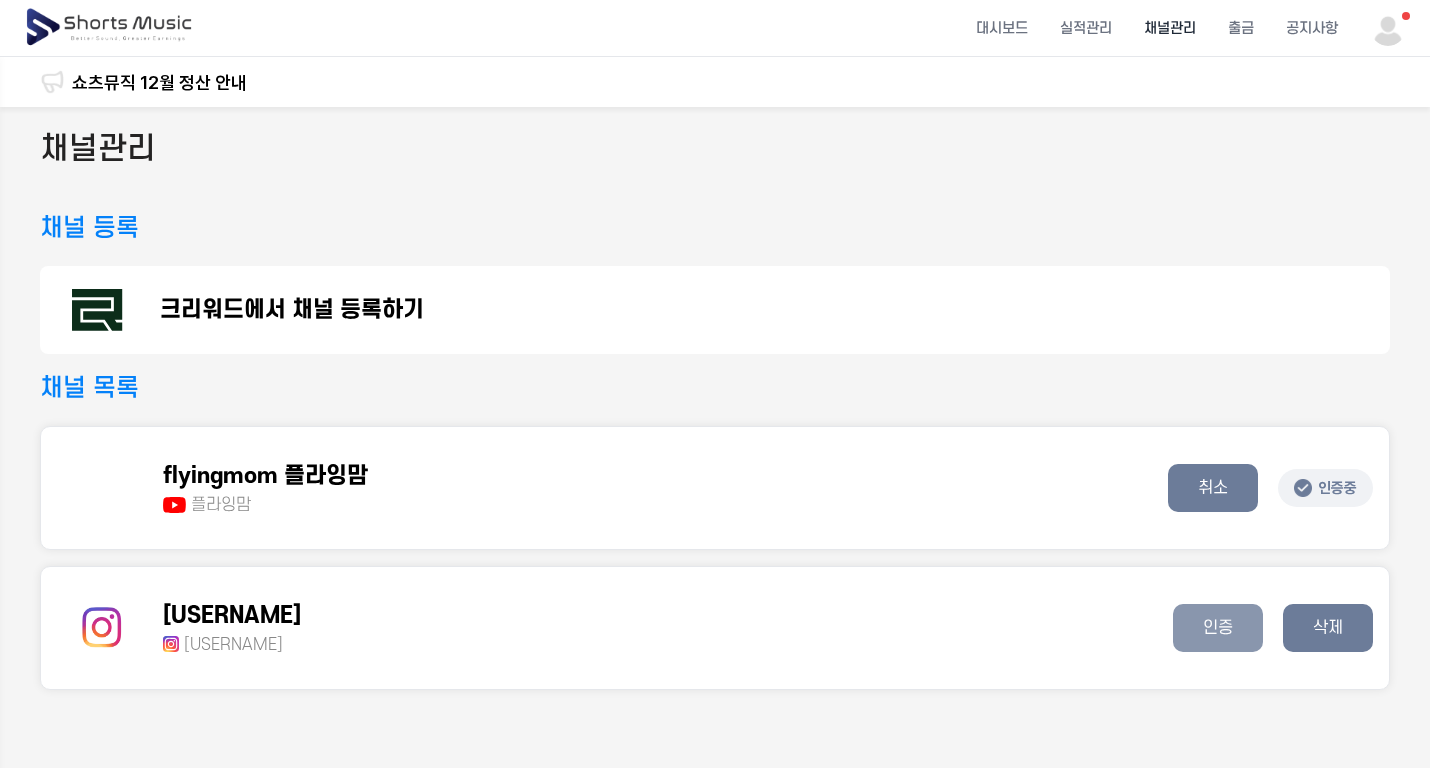 click on "인증" at bounding box center (1218, 628) 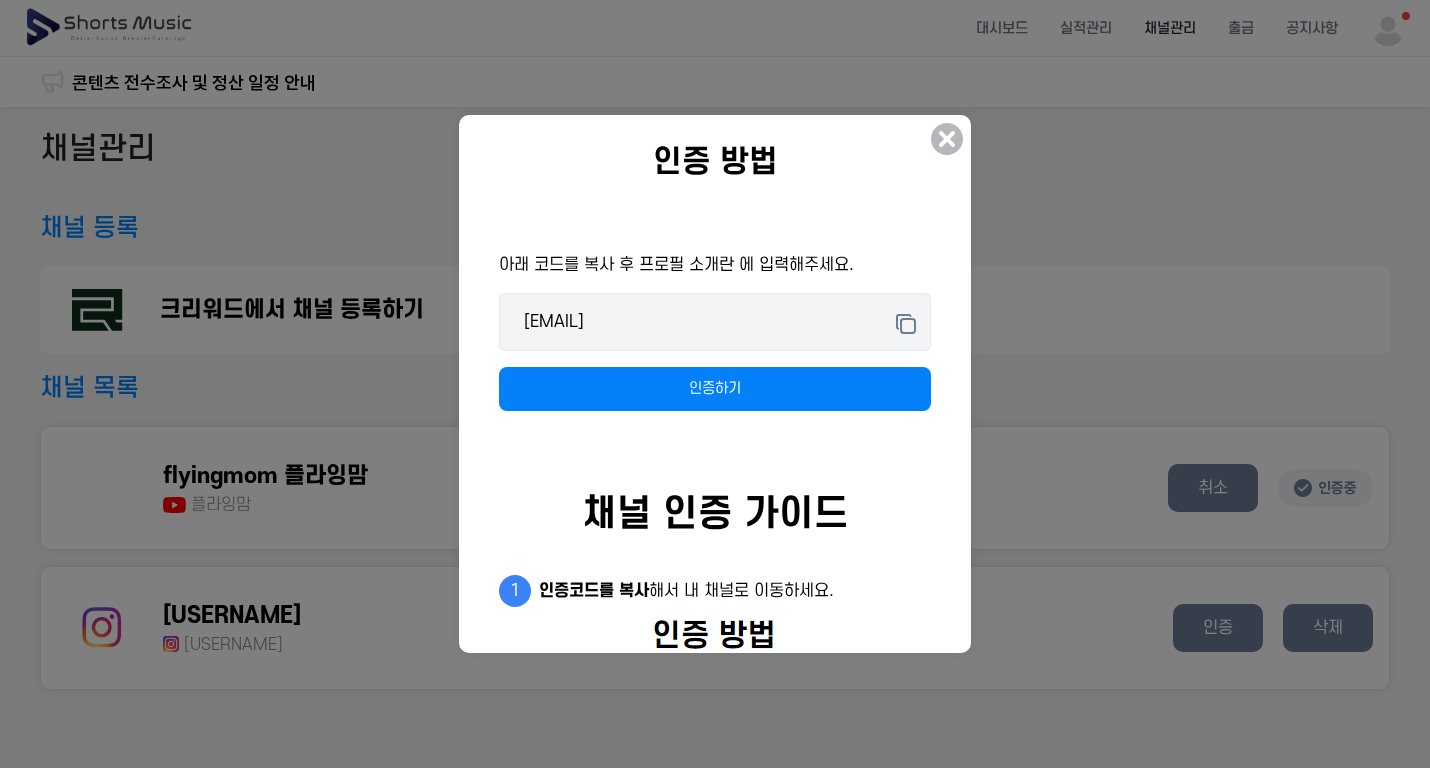 scroll, scrollTop: 27, scrollLeft: 0, axis: vertical 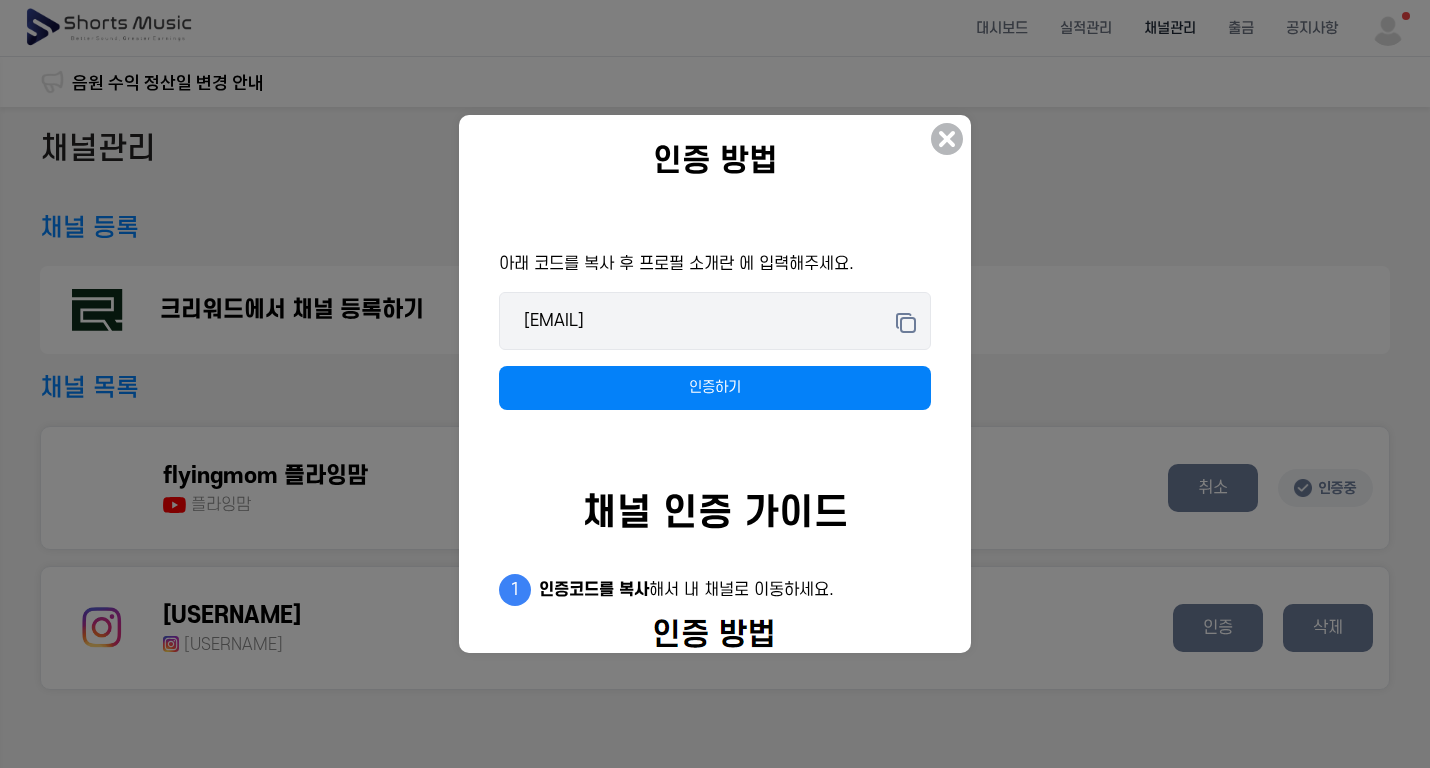click 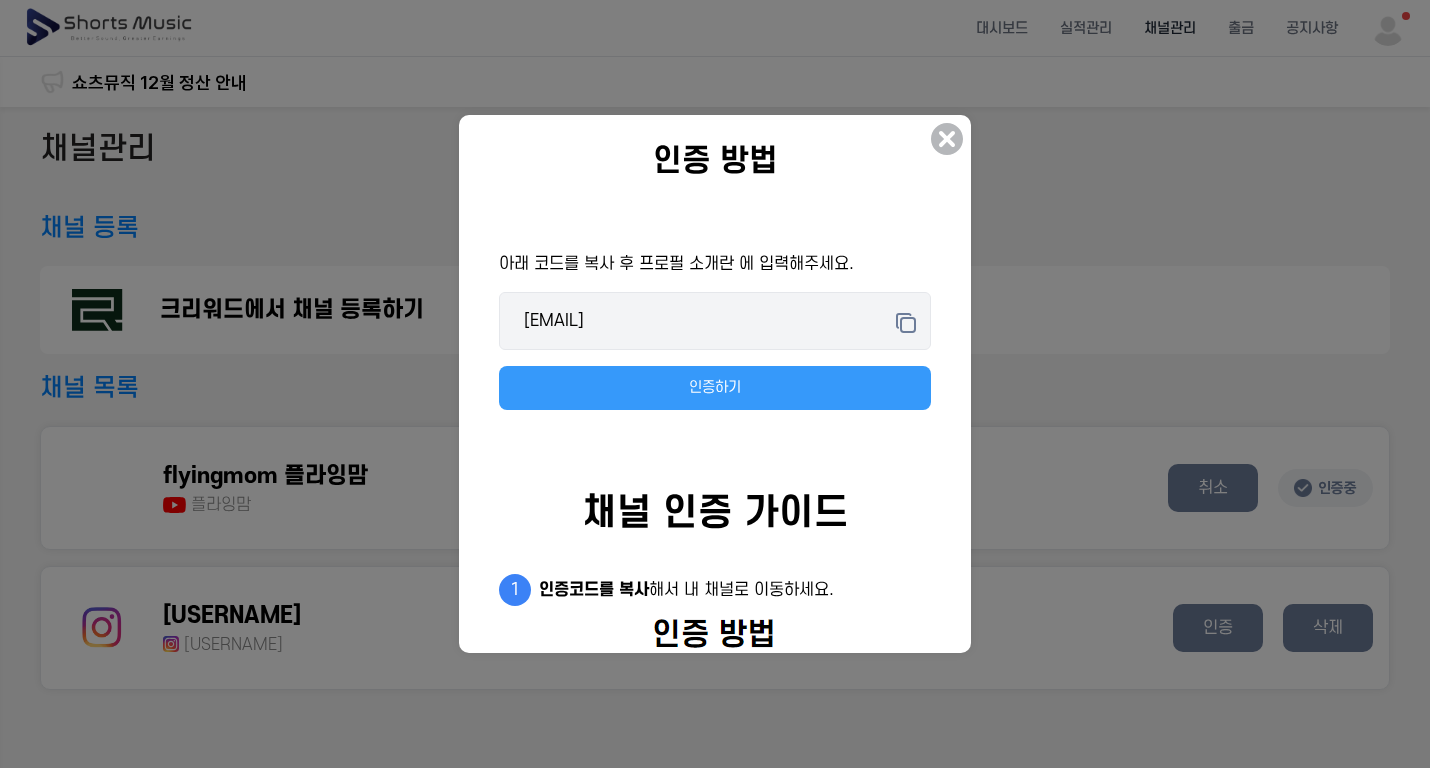 click on "인증하기" at bounding box center (715, 388) 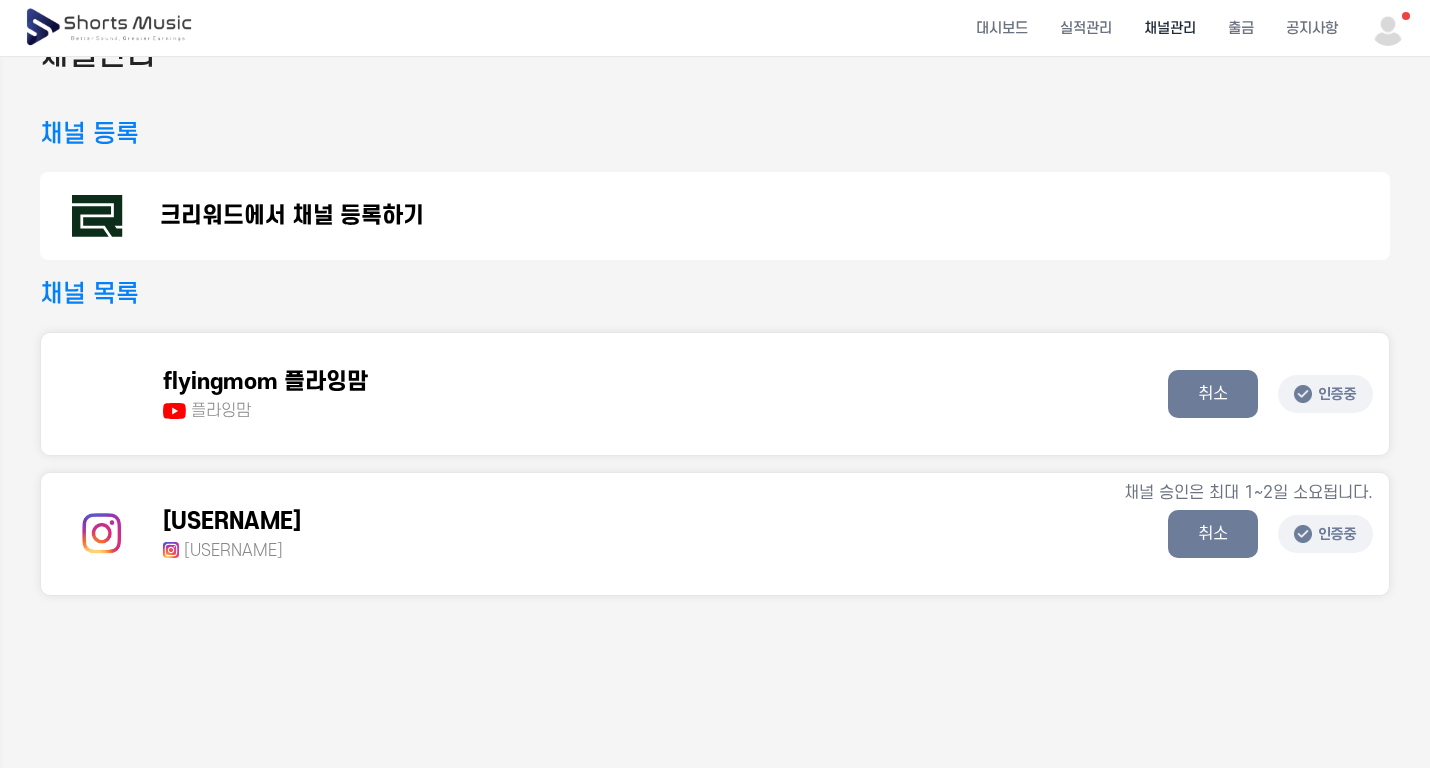 scroll, scrollTop: 295, scrollLeft: 0, axis: vertical 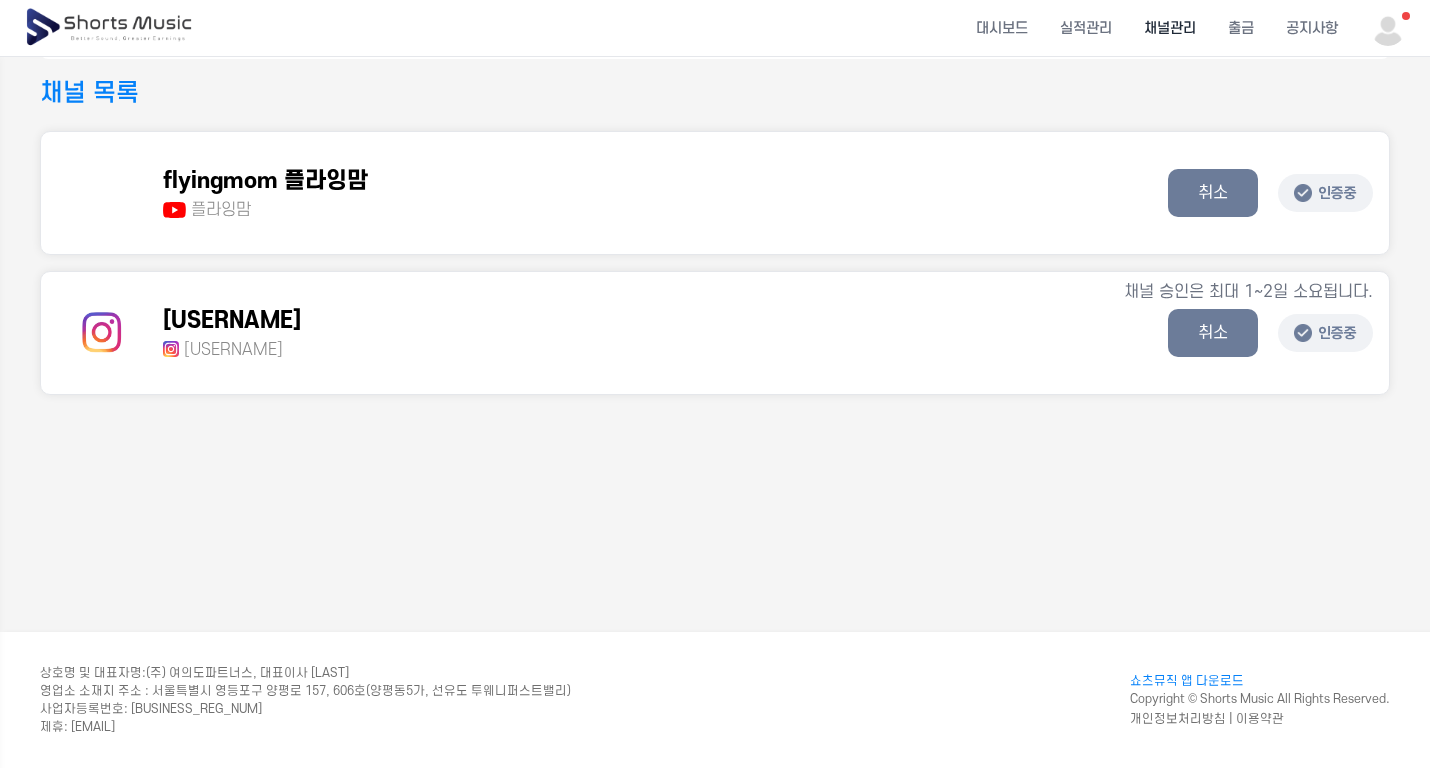 click on "[USERNAME]     [USERNAME]" at bounding box center (604, 333) 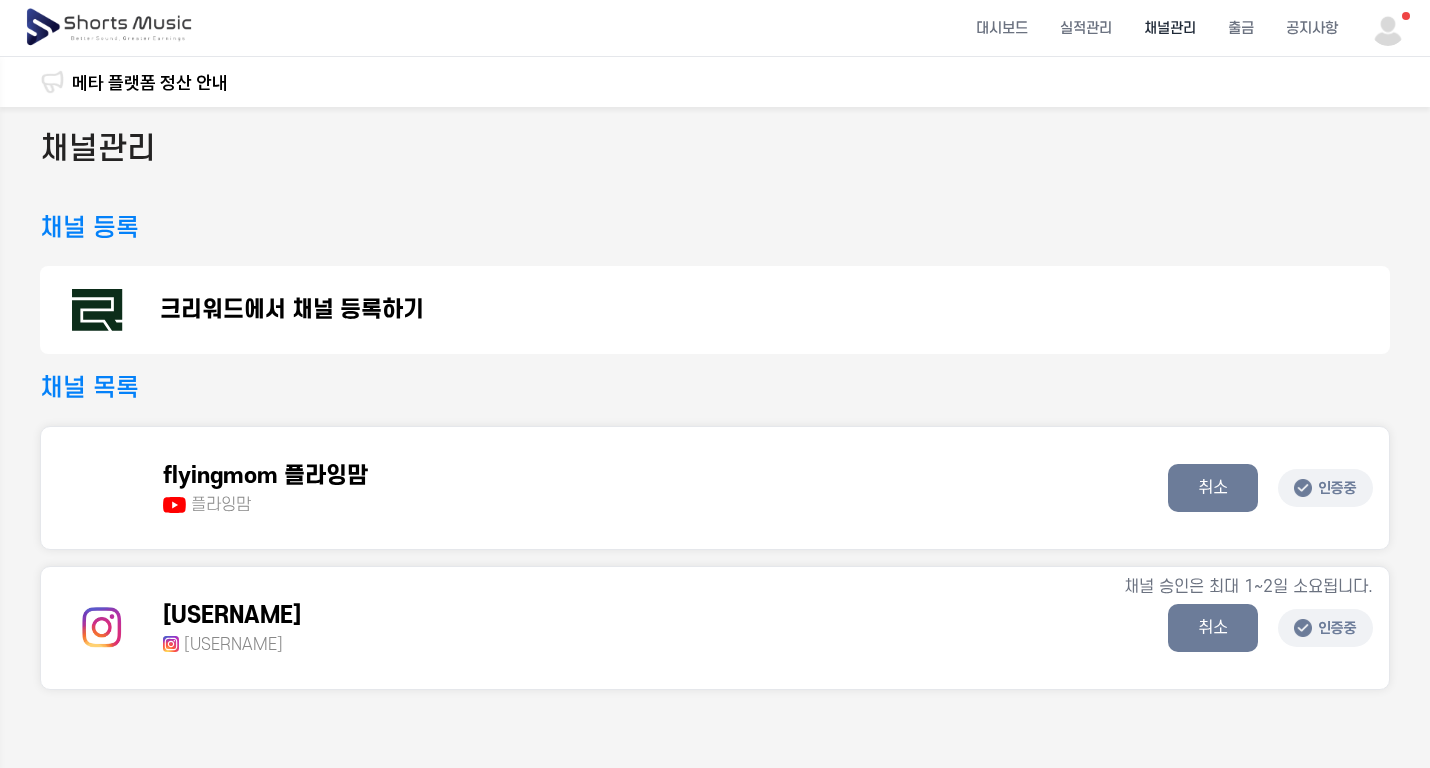 click at bounding box center [110, 28] 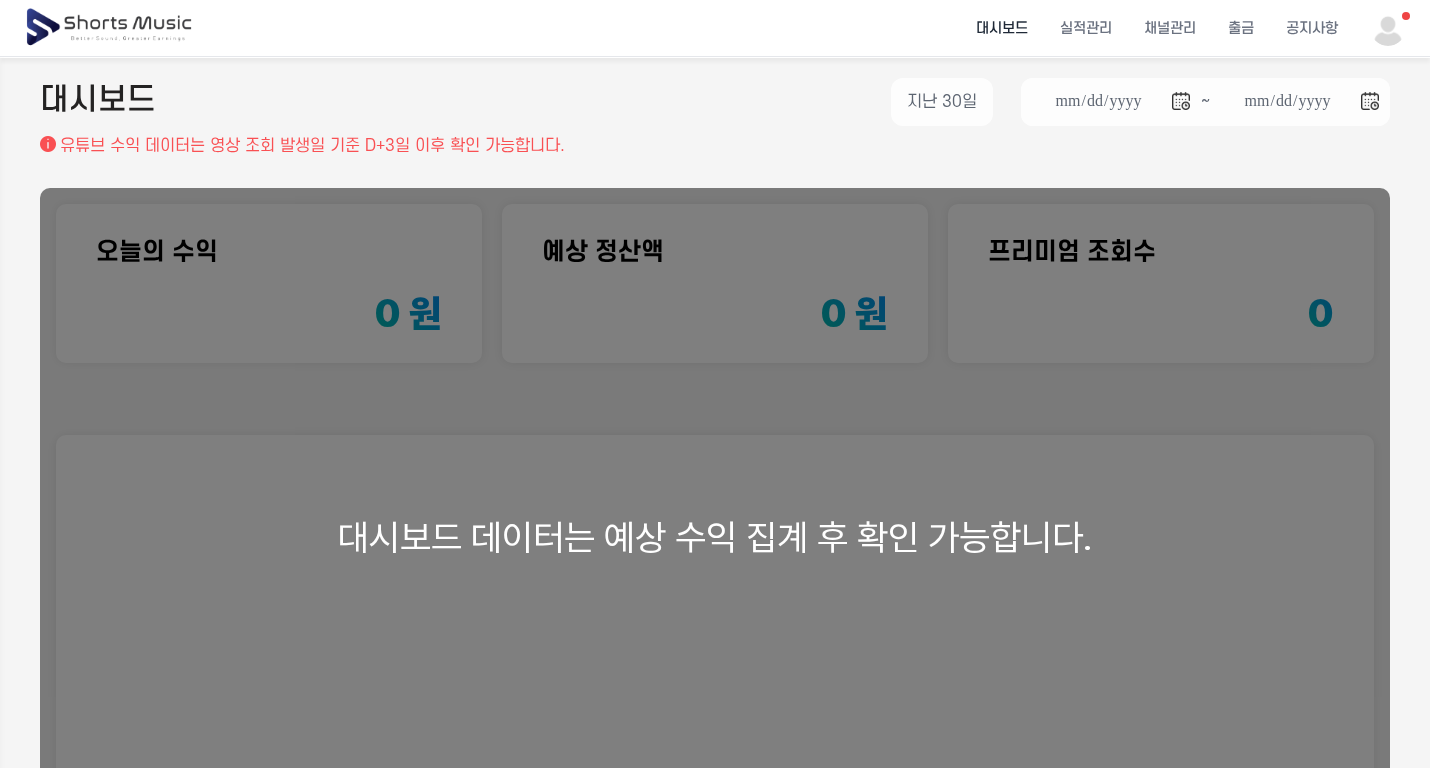 scroll, scrollTop: 0, scrollLeft: 0, axis: both 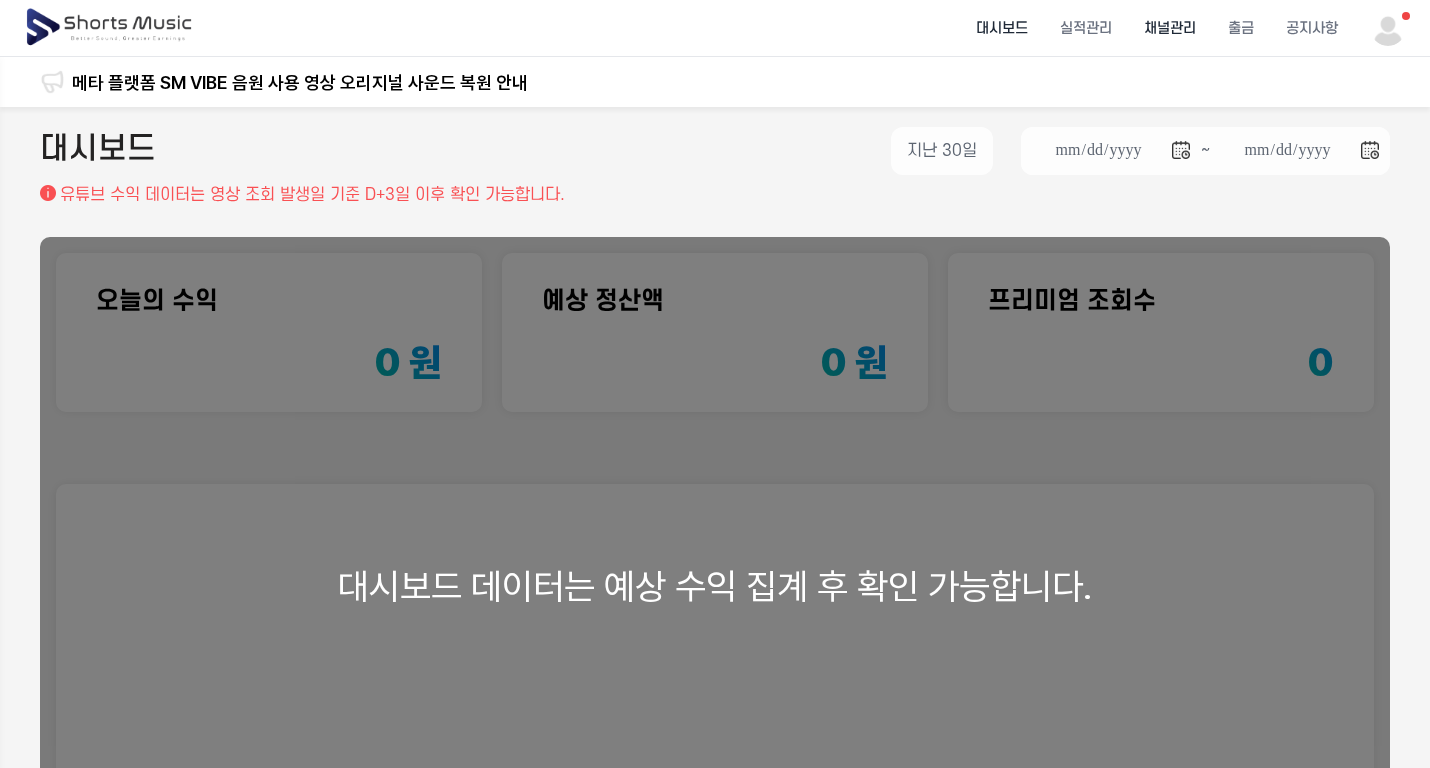 click on "채널관리" at bounding box center (1170, 28) 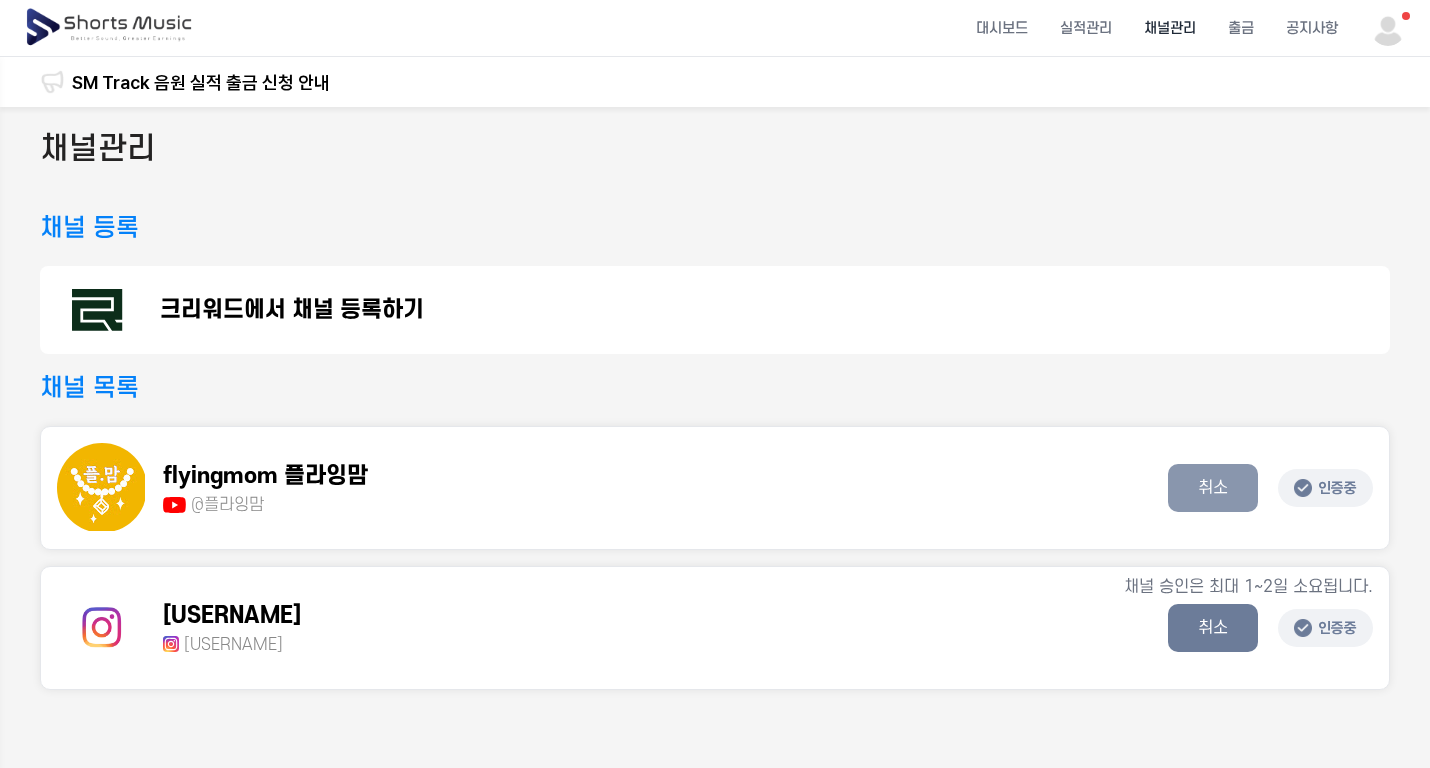 click on "취소" at bounding box center [1213, 488] 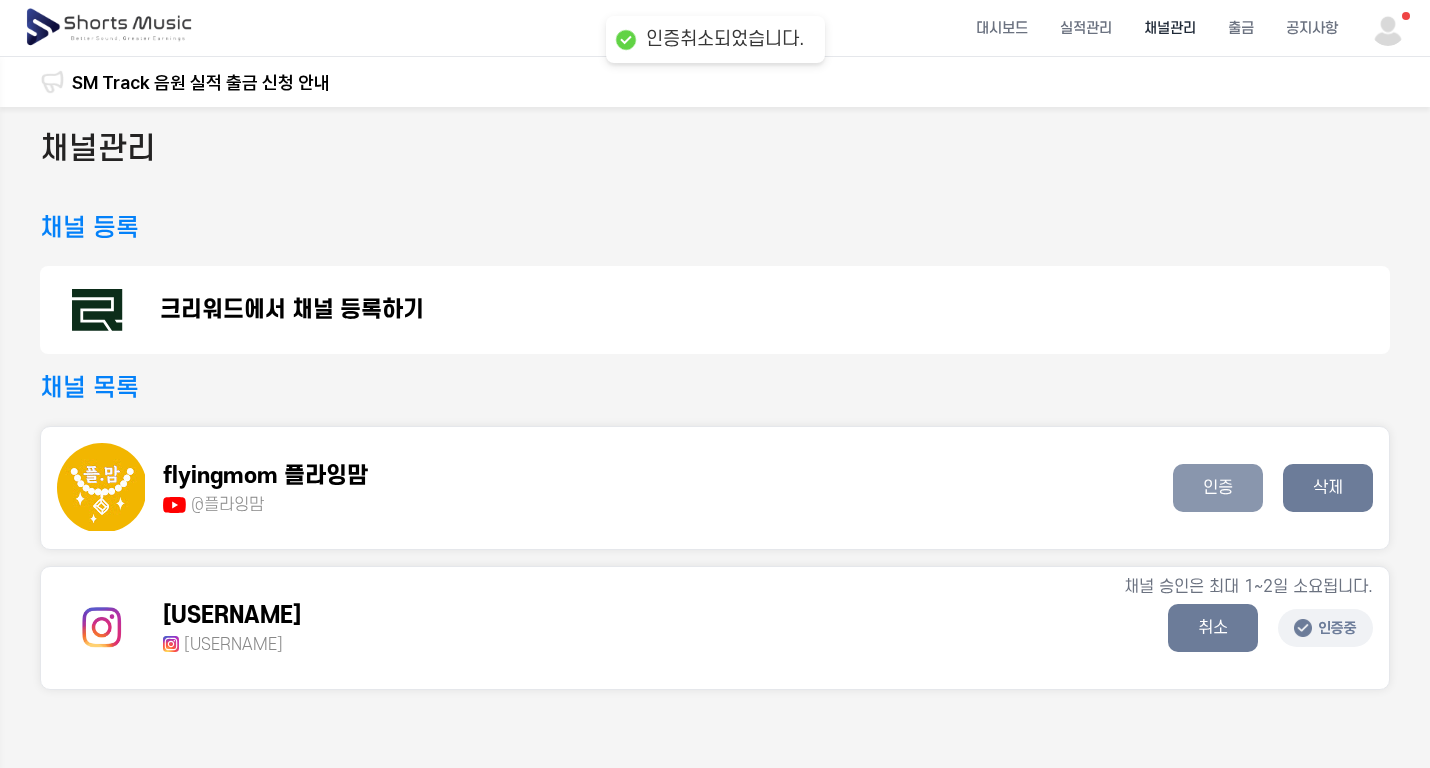 click on "인증" at bounding box center [1218, 488] 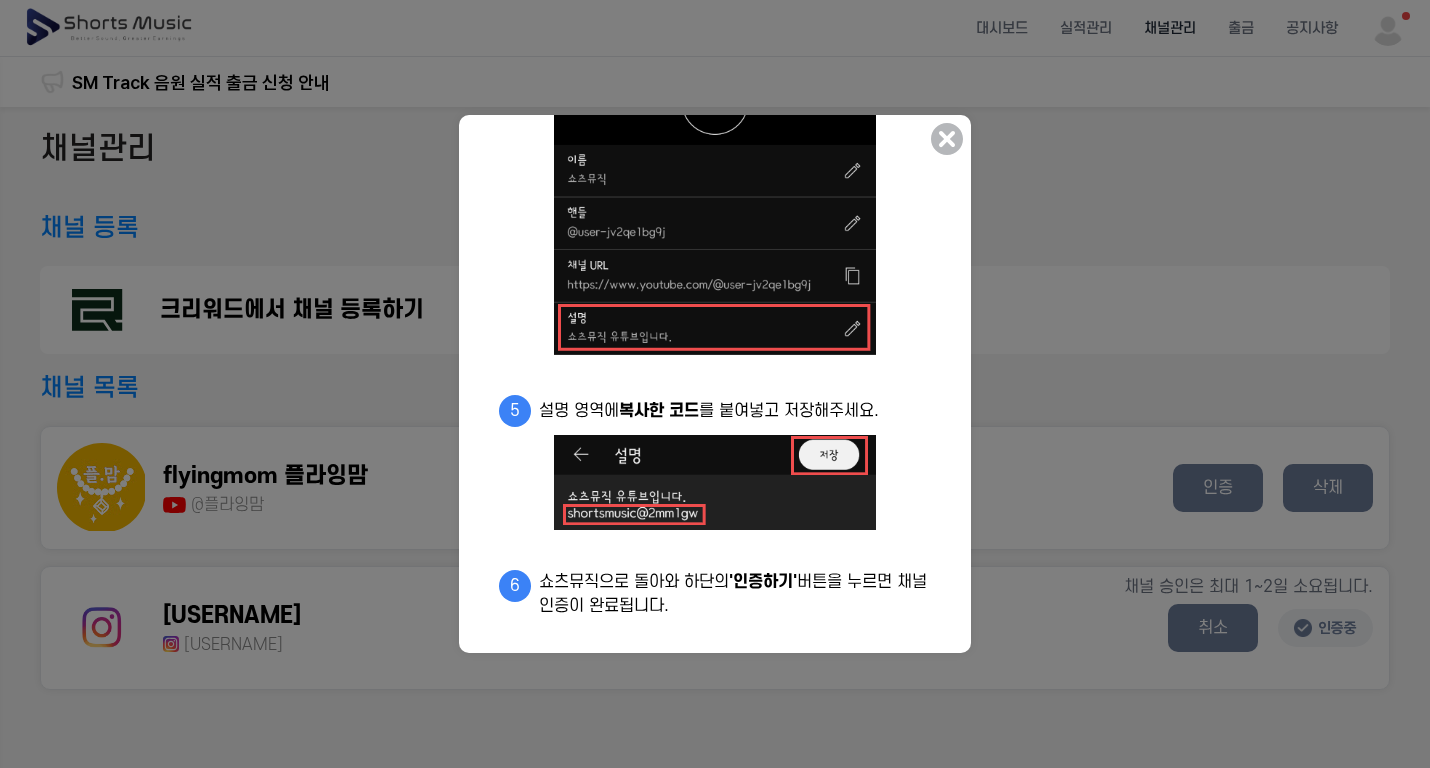 scroll, scrollTop: 1663, scrollLeft: 0, axis: vertical 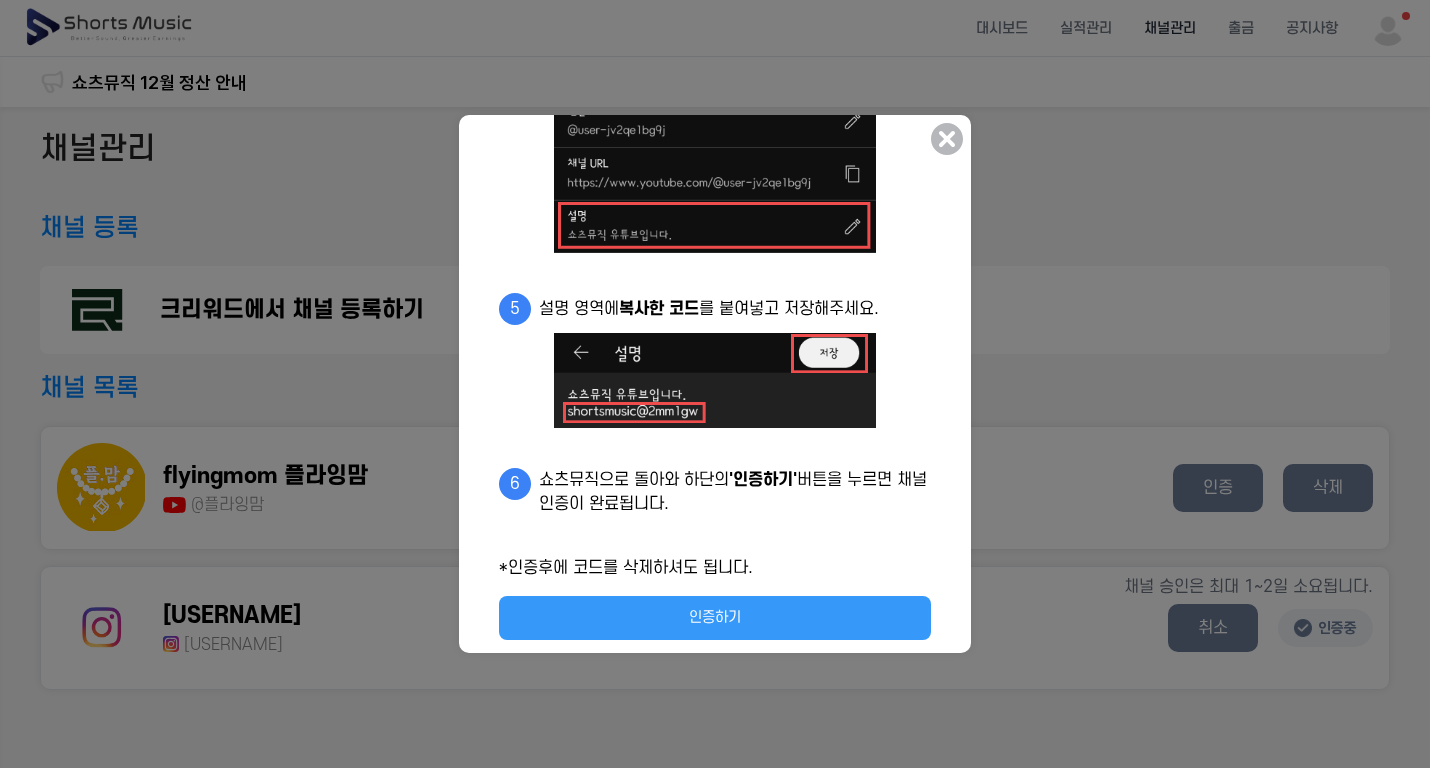 click on "인증하기" at bounding box center (715, 618) 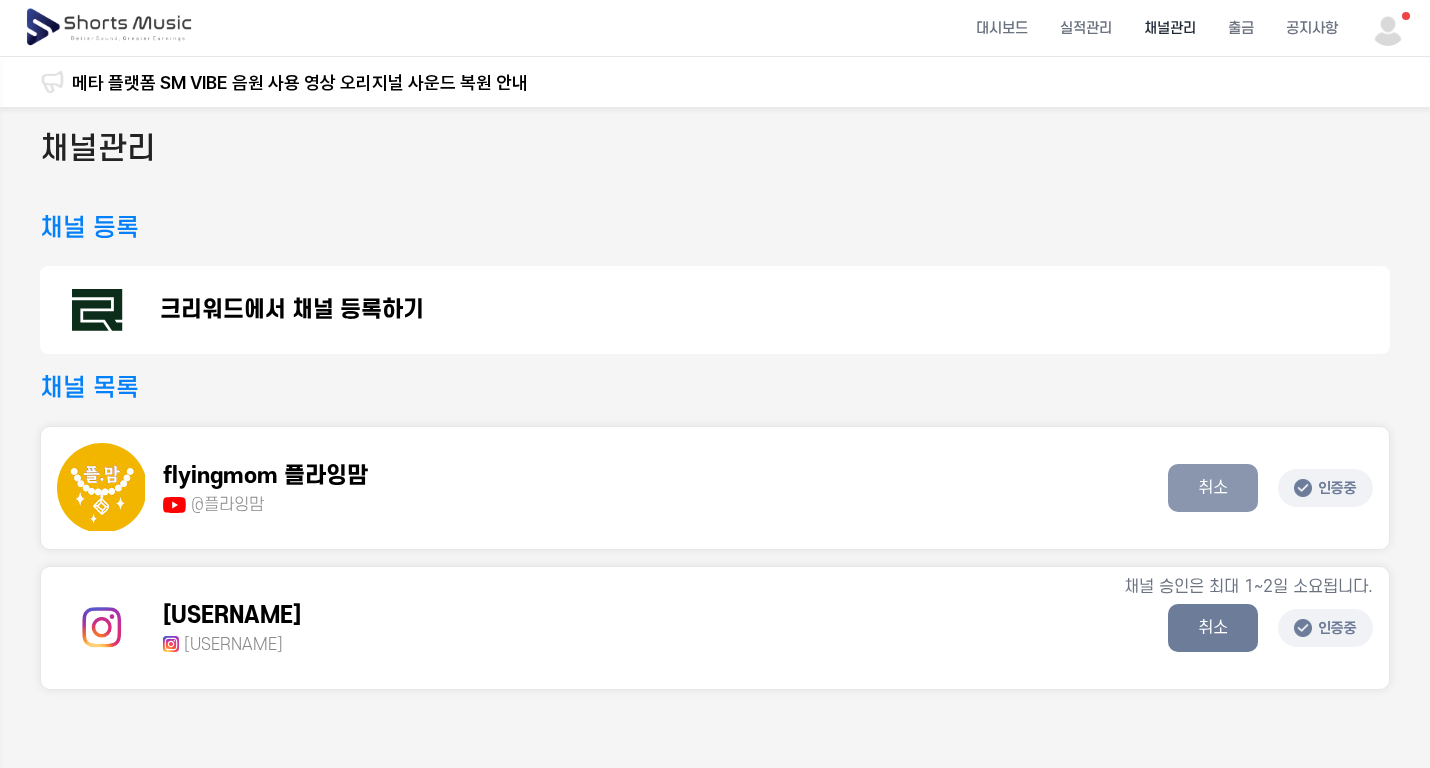 click on "취소" at bounding box center [1213, 488] 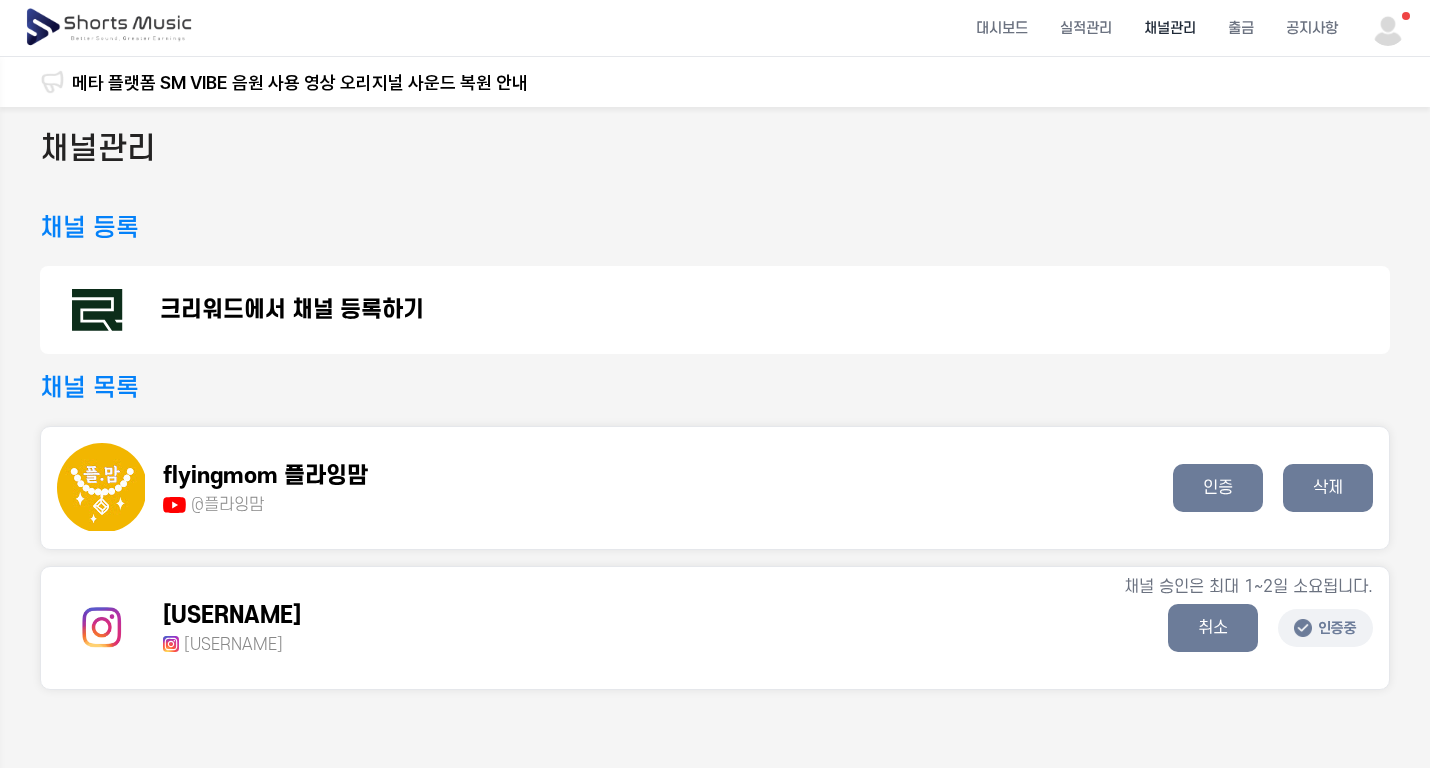 click on "크리워드에서 채널 등록하기" at bounding box center (715, 310) 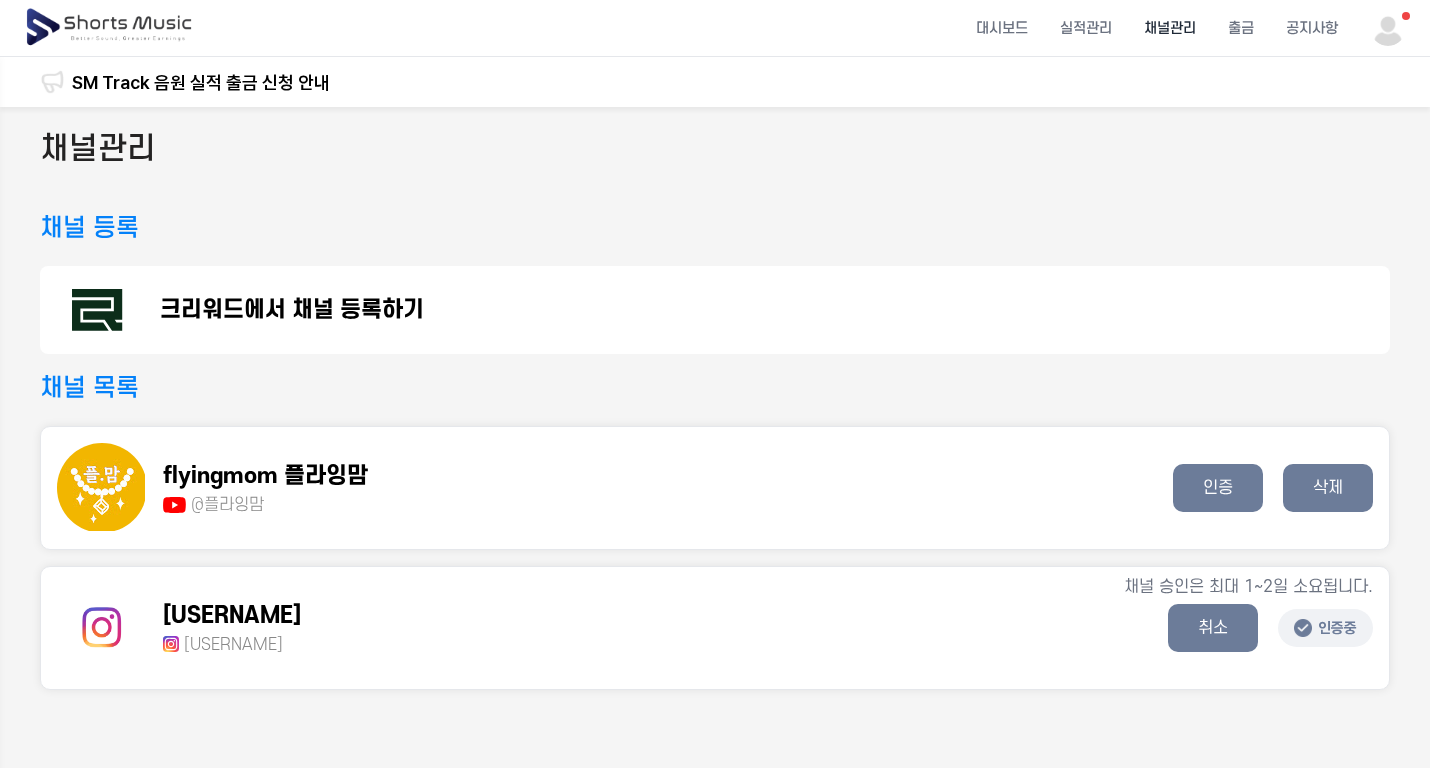 click at bounding box center [110, 28] 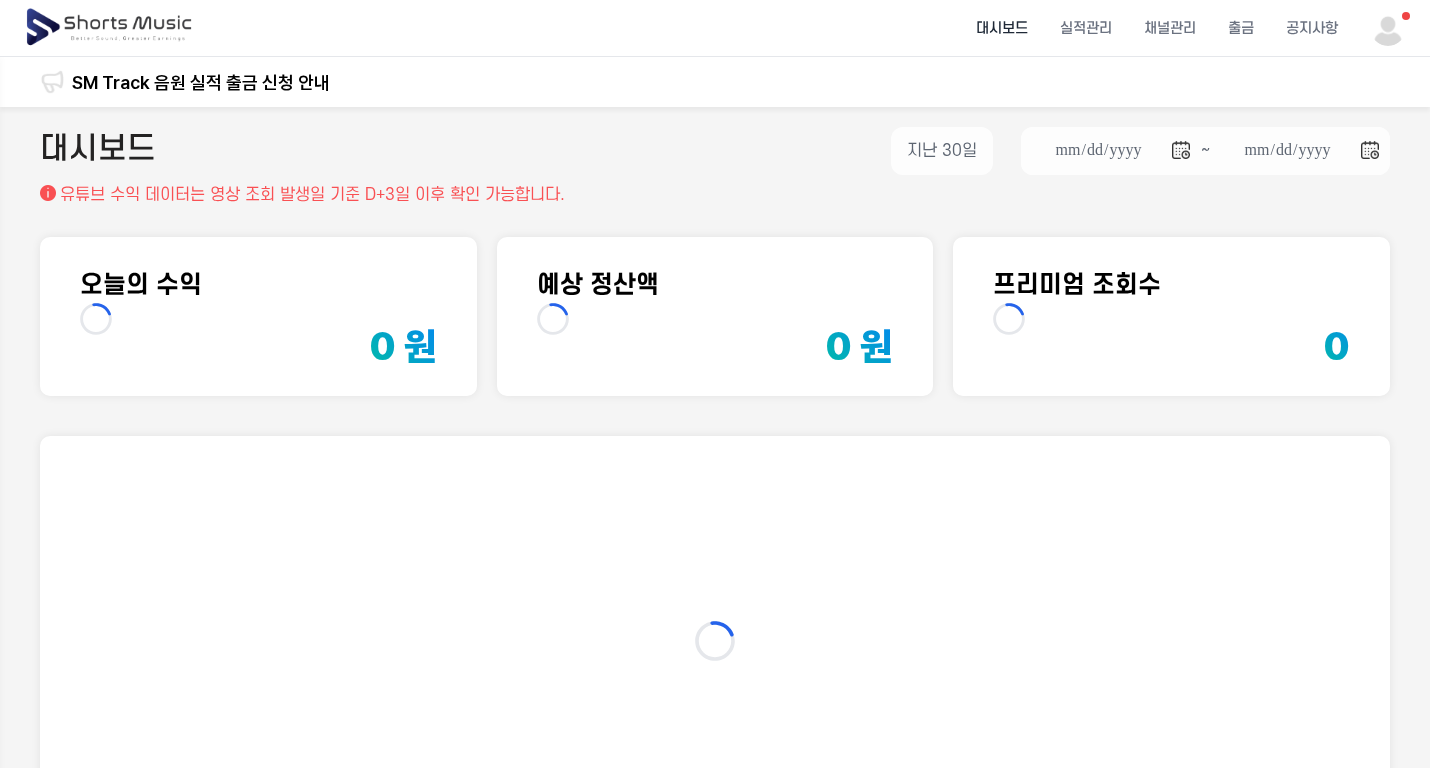 click at bounding box center (110, 28) 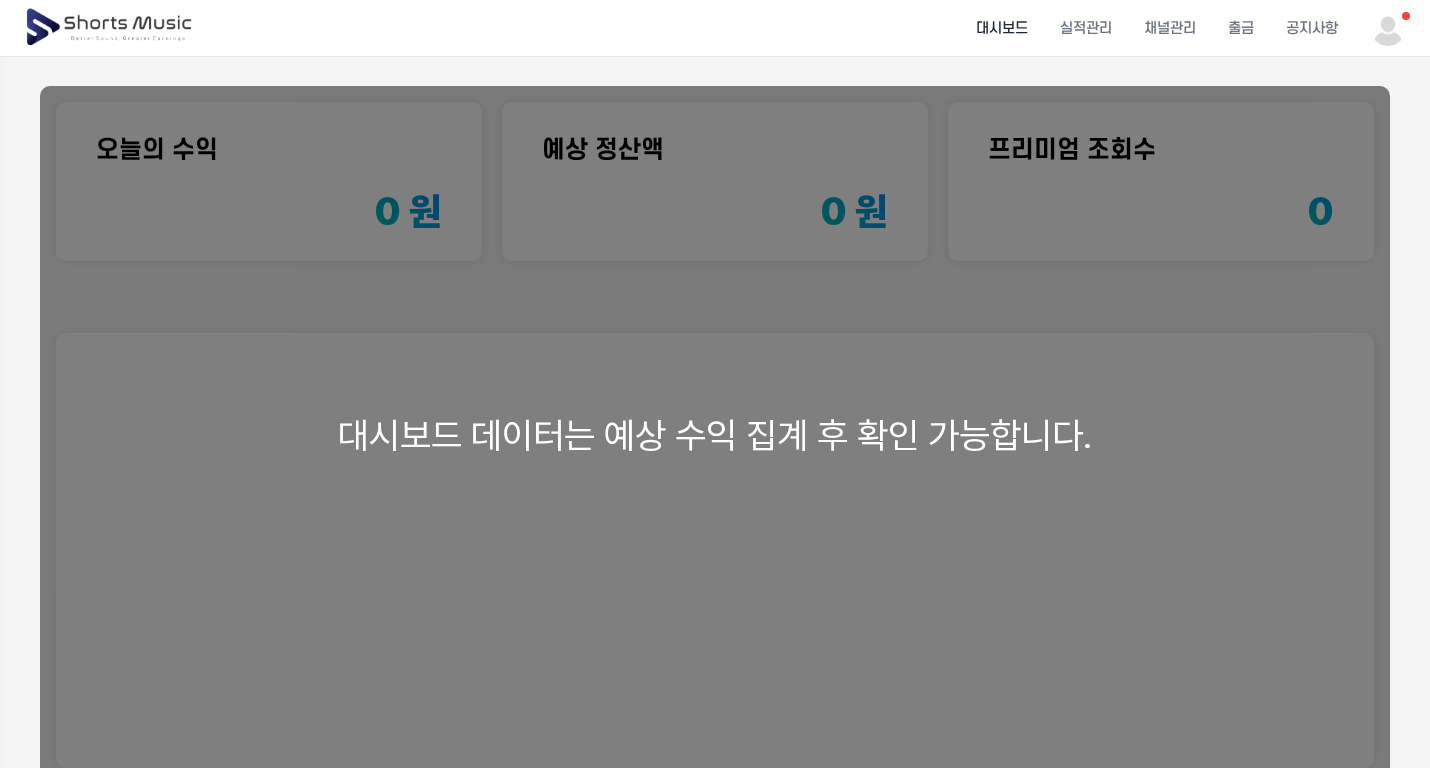 scroll, scrollTop: 0, scrollLeft: 0, axis: both 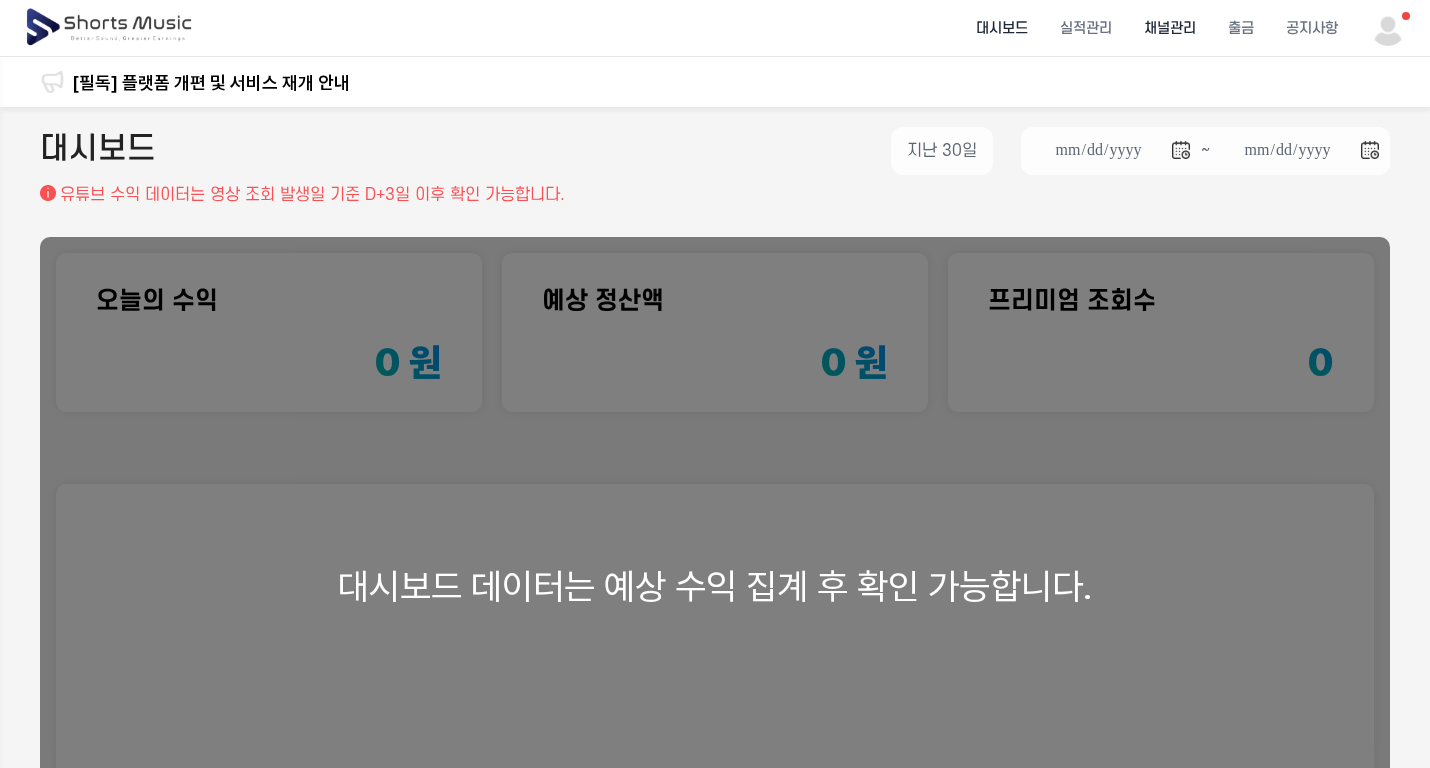 click on "채널관리" at bounding box center (1170, 28) 